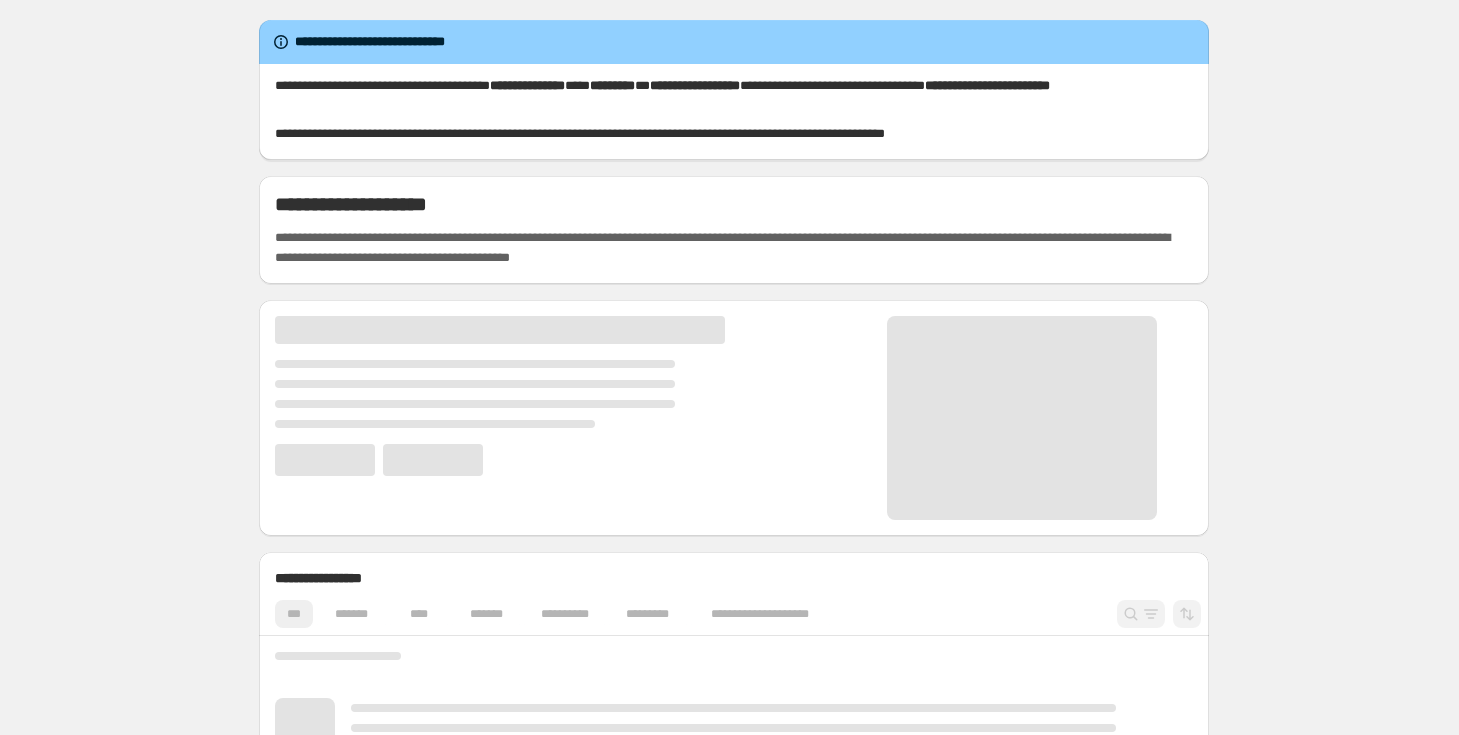 scroll, scrollTop: 0, scrollLeft: 0, axis: both 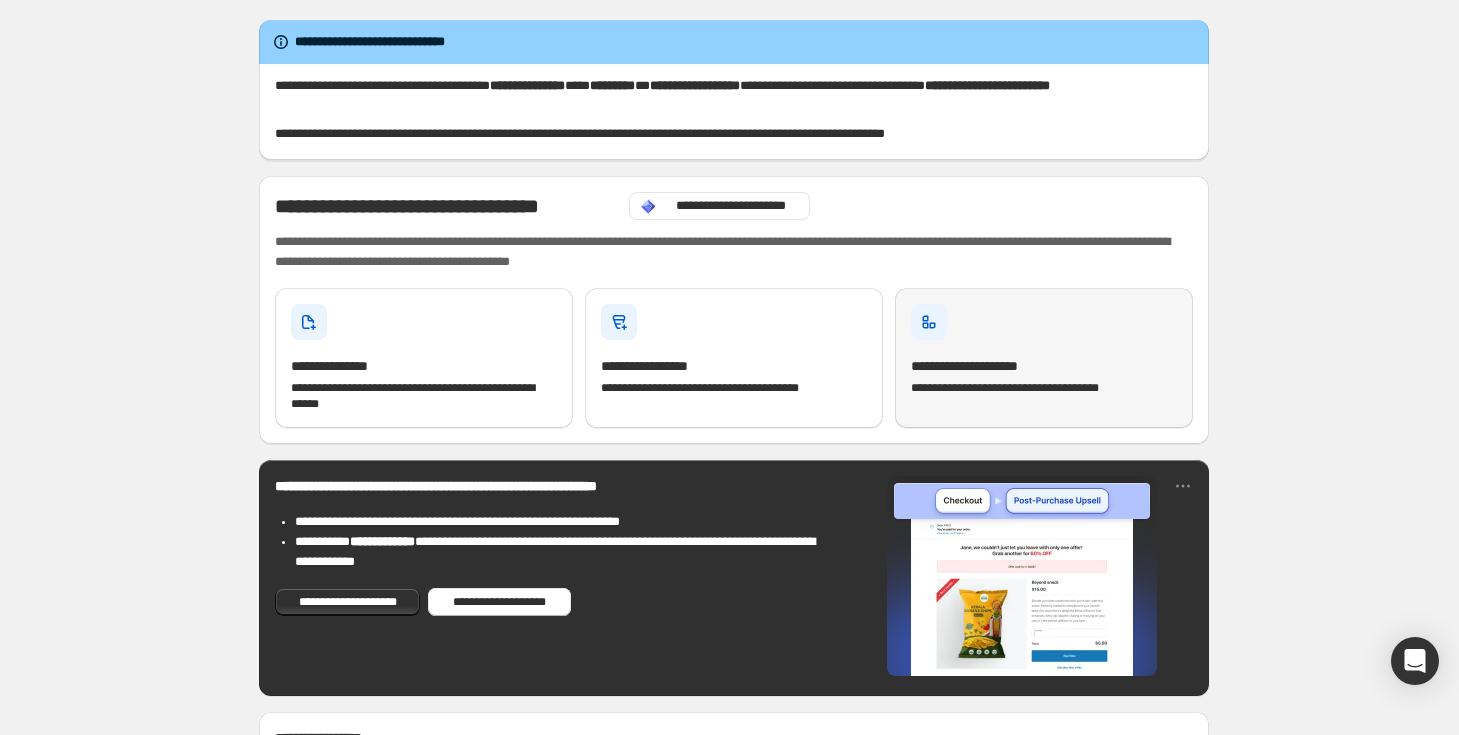 click on "**********" at bounding box center [1044, 358] 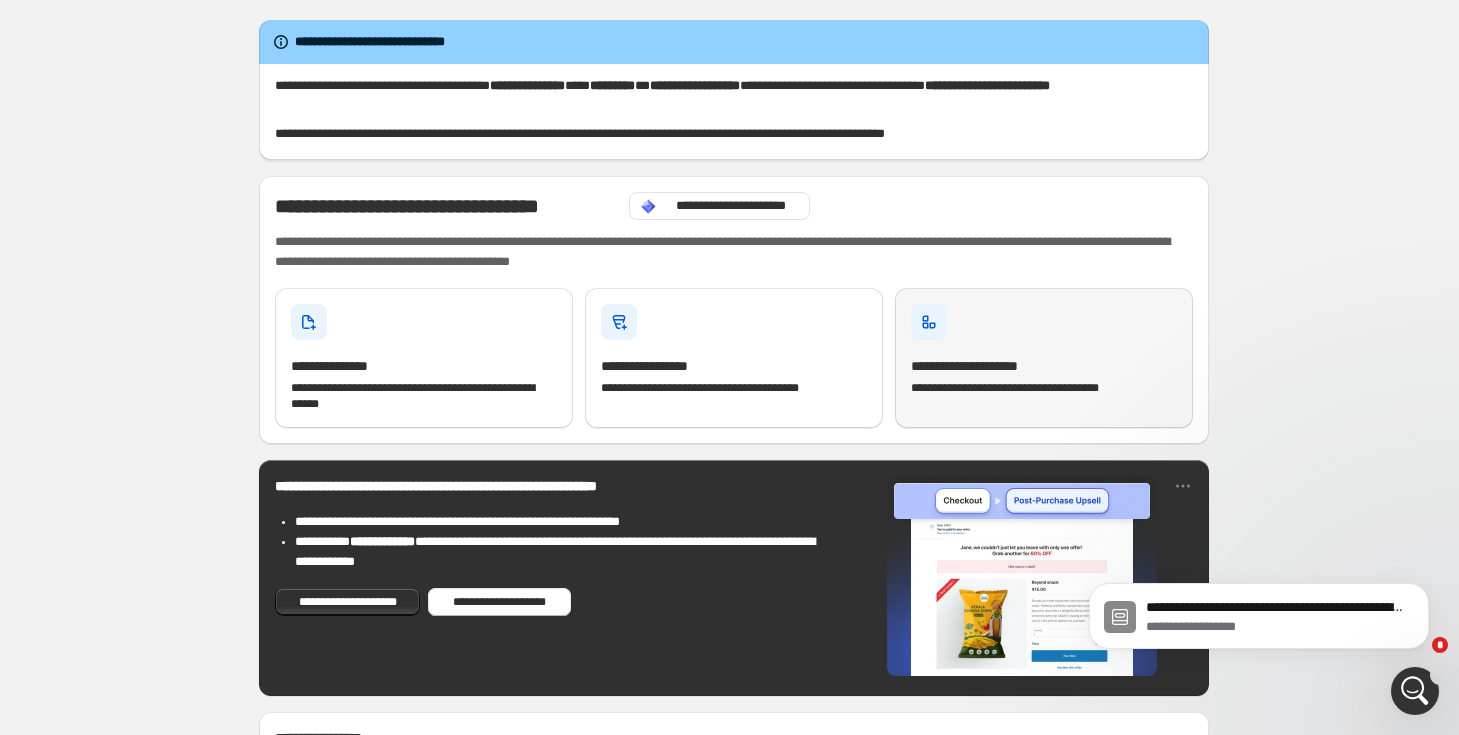 scroll, scrollTop: 0, scrollLeft: 0, axis: both 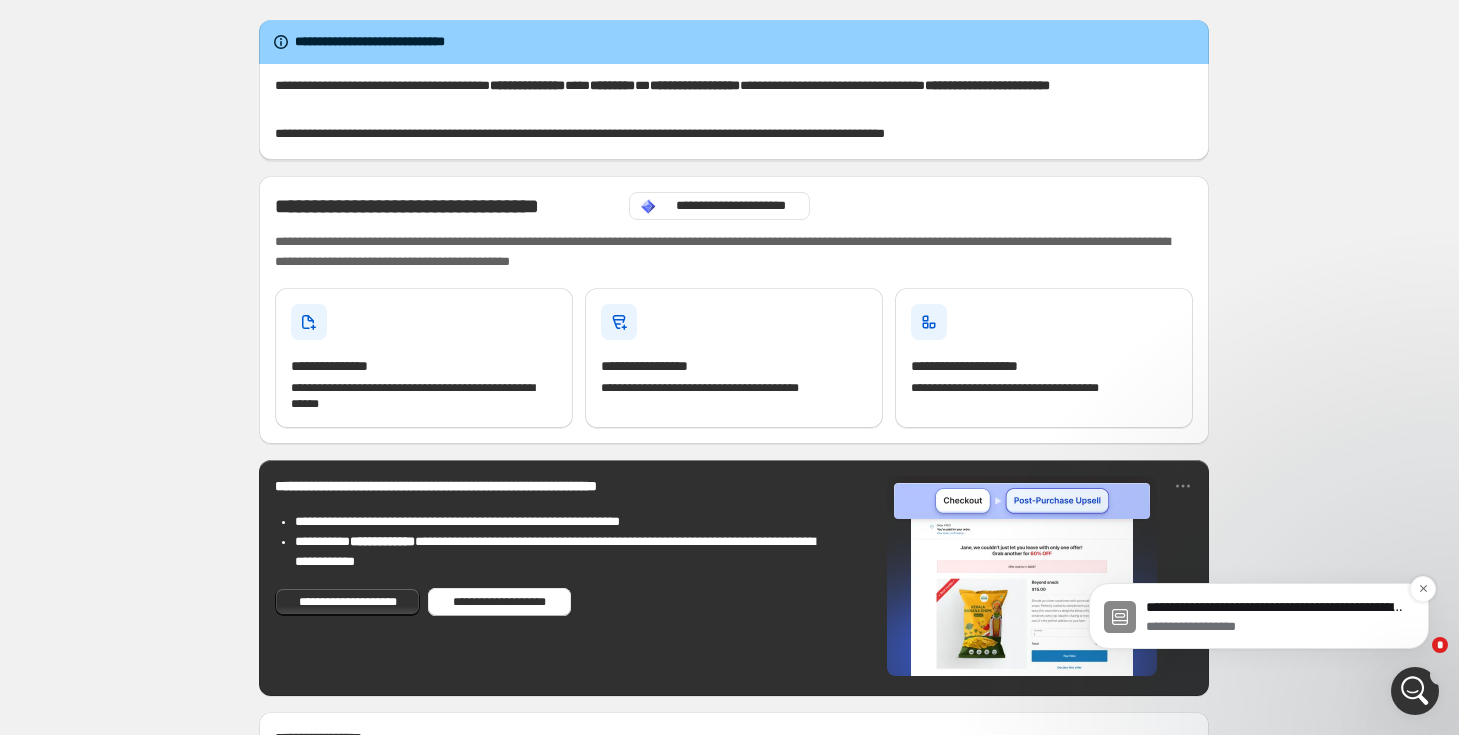 click on "**********" at bounding box center (1275, 627) 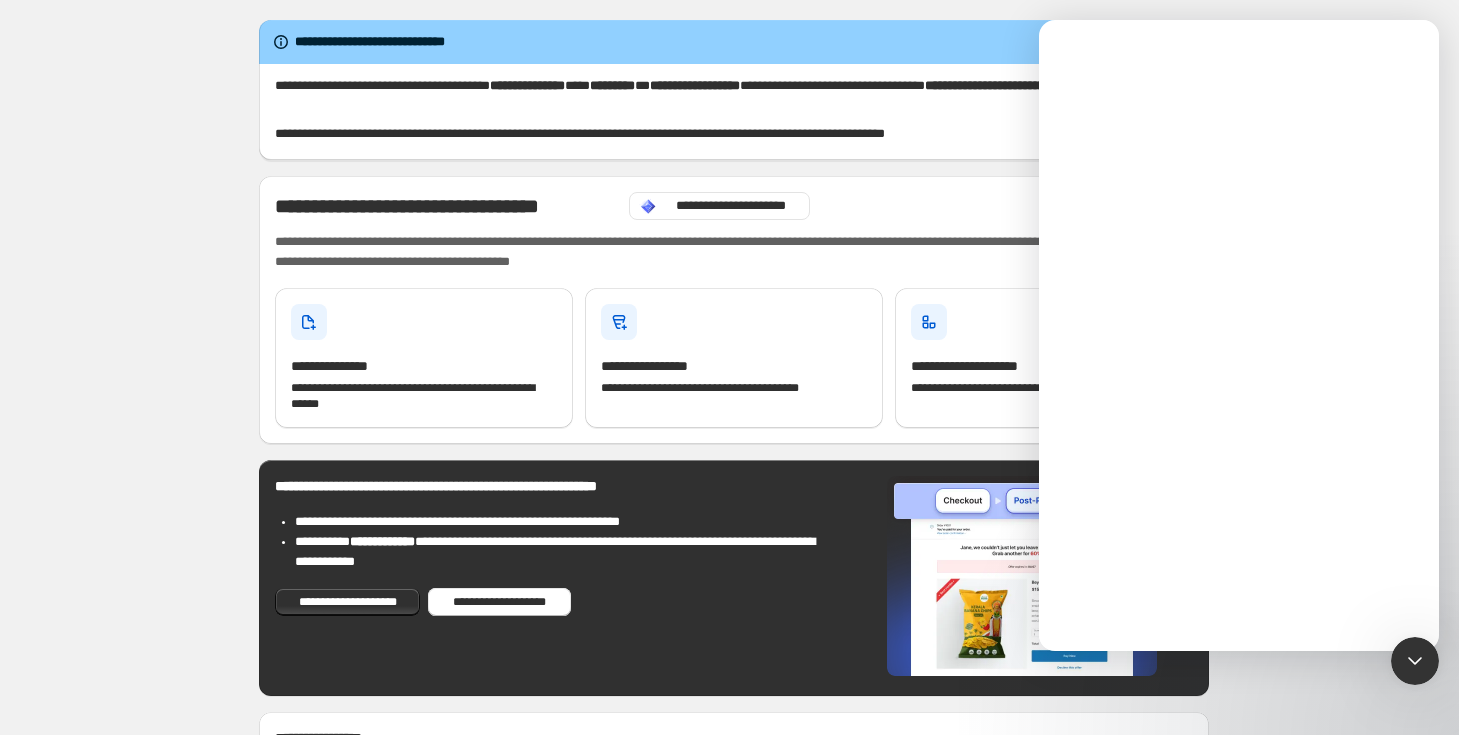 scroll, scrollTop: 0, scrollLeft: 0, axis: both 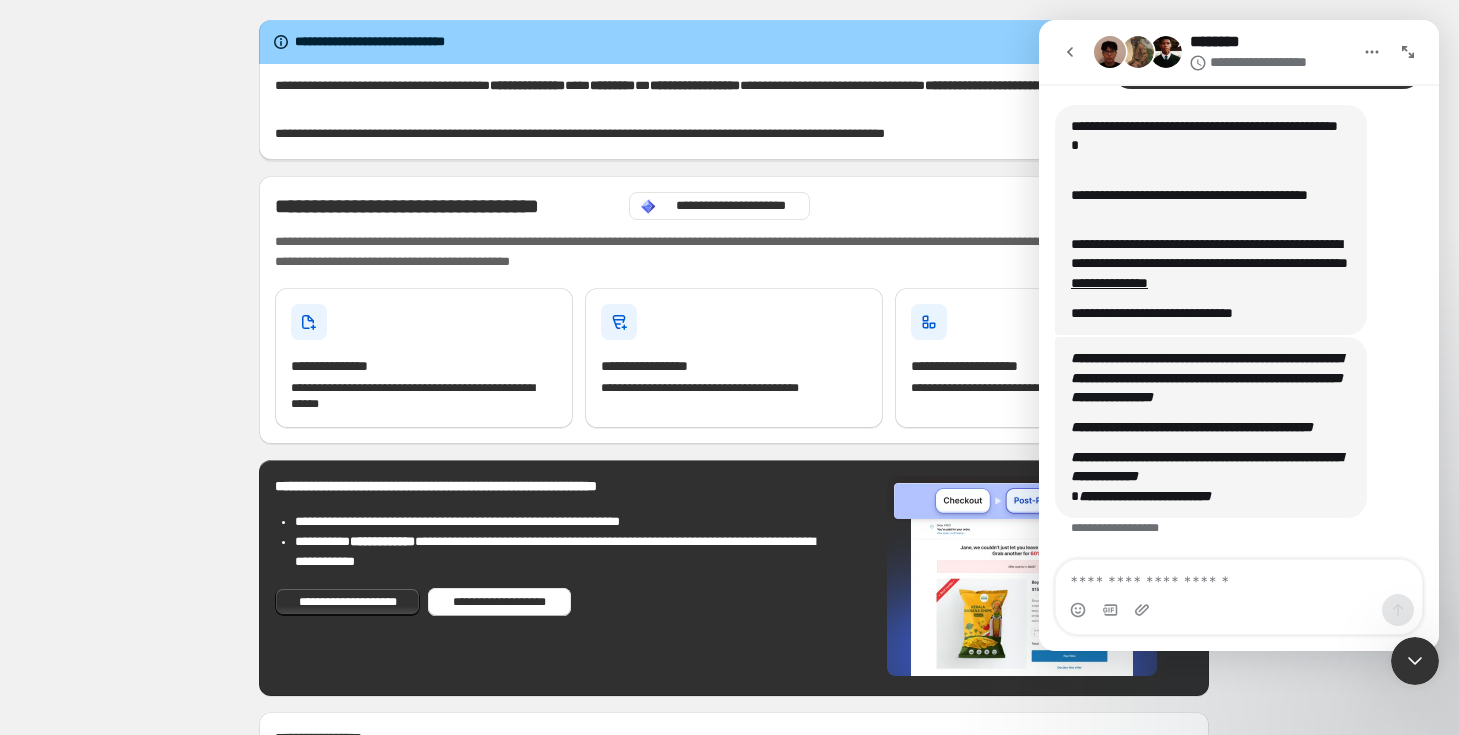 click on "**********" at bounding box center (734, 1017) 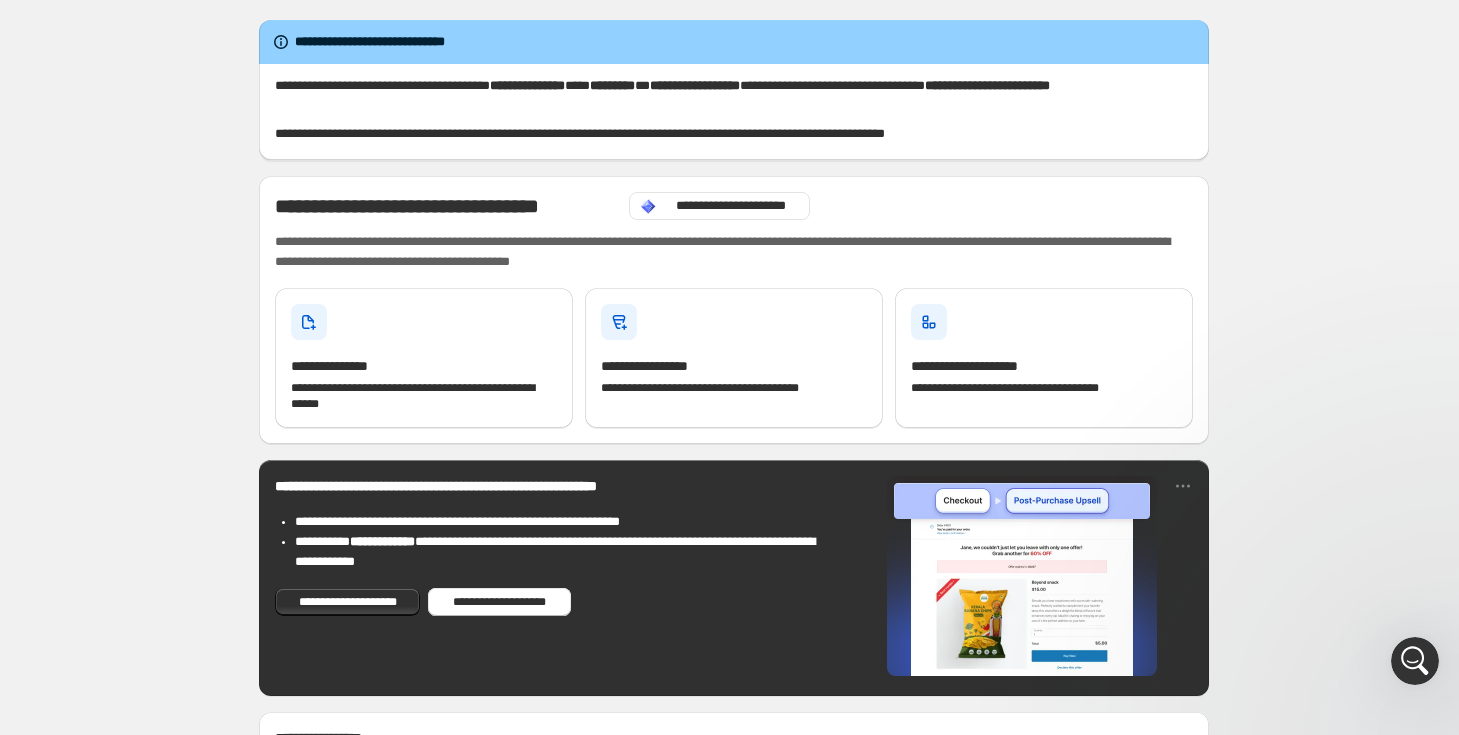 scroll, scrollTop: 0, scrollLeft: 0, axis: both 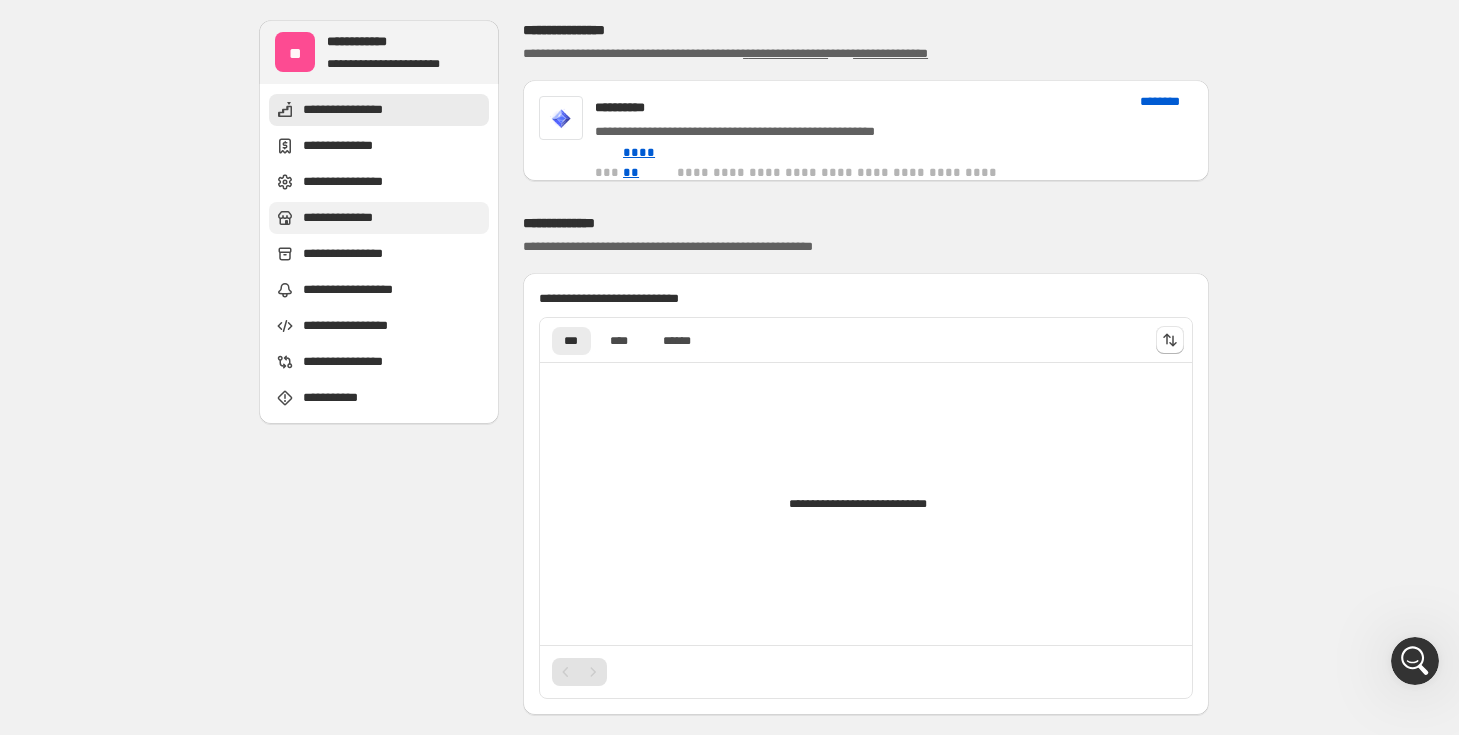 click on "**********" at bounding box center [346, 218] 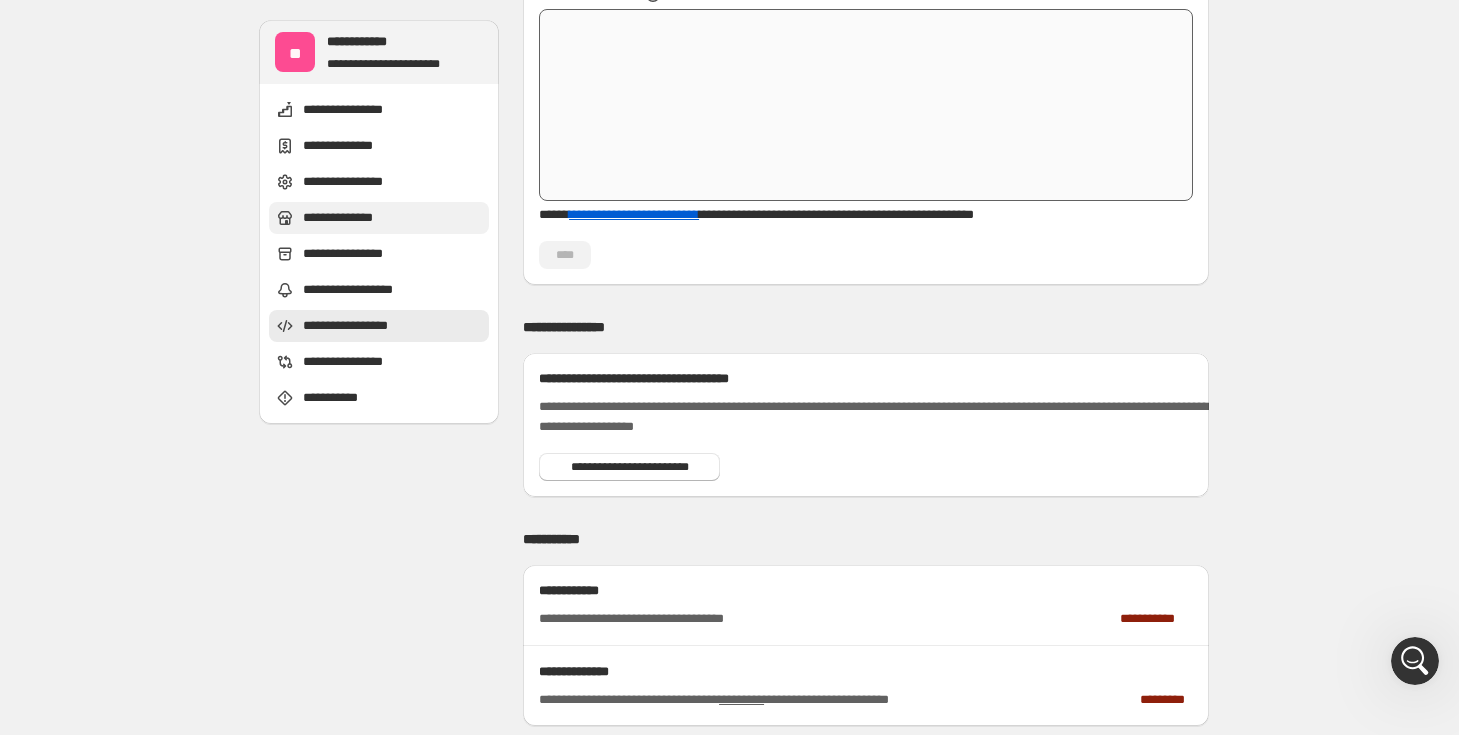 scroll, scrollTop: 2950, scrollLeft: 0, axis: vertical 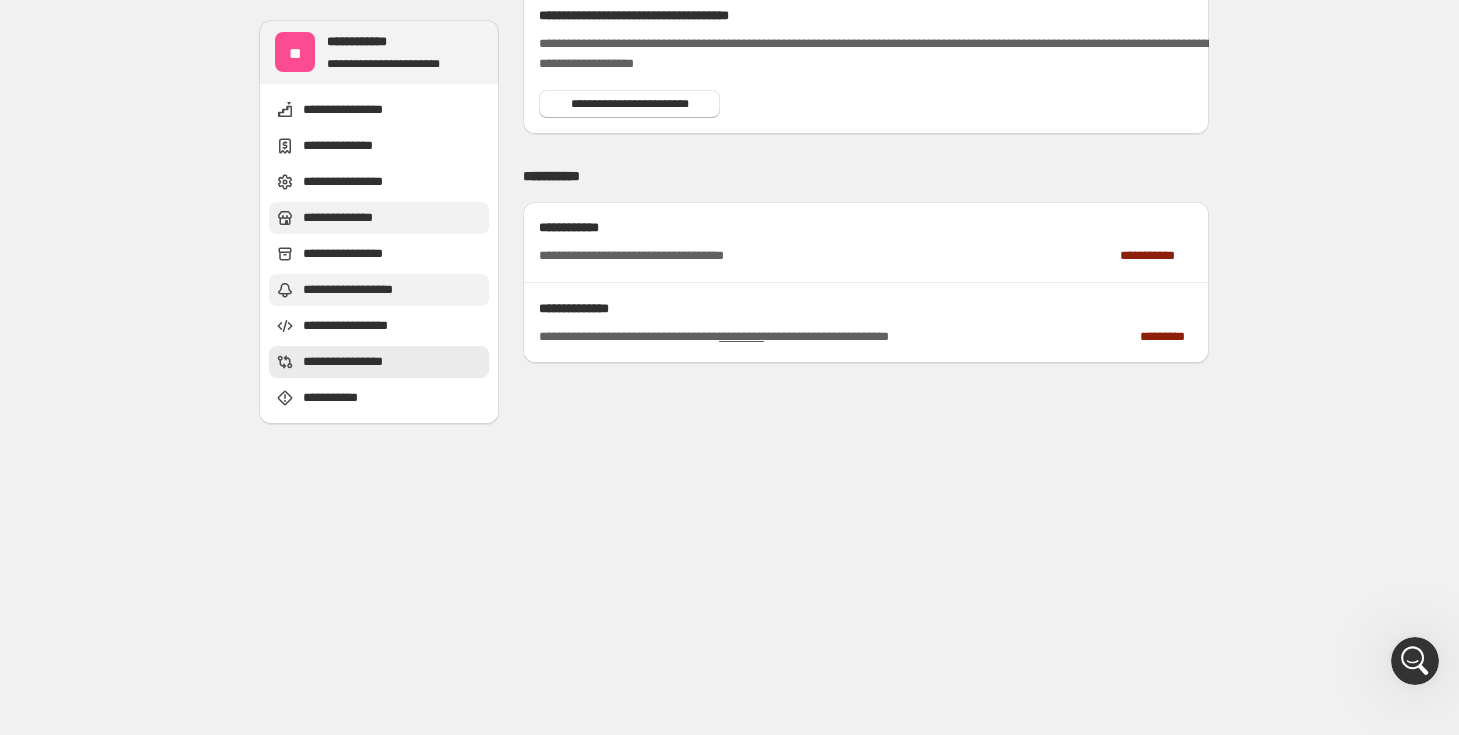 click on "**********" at bounding box center [357, 290] 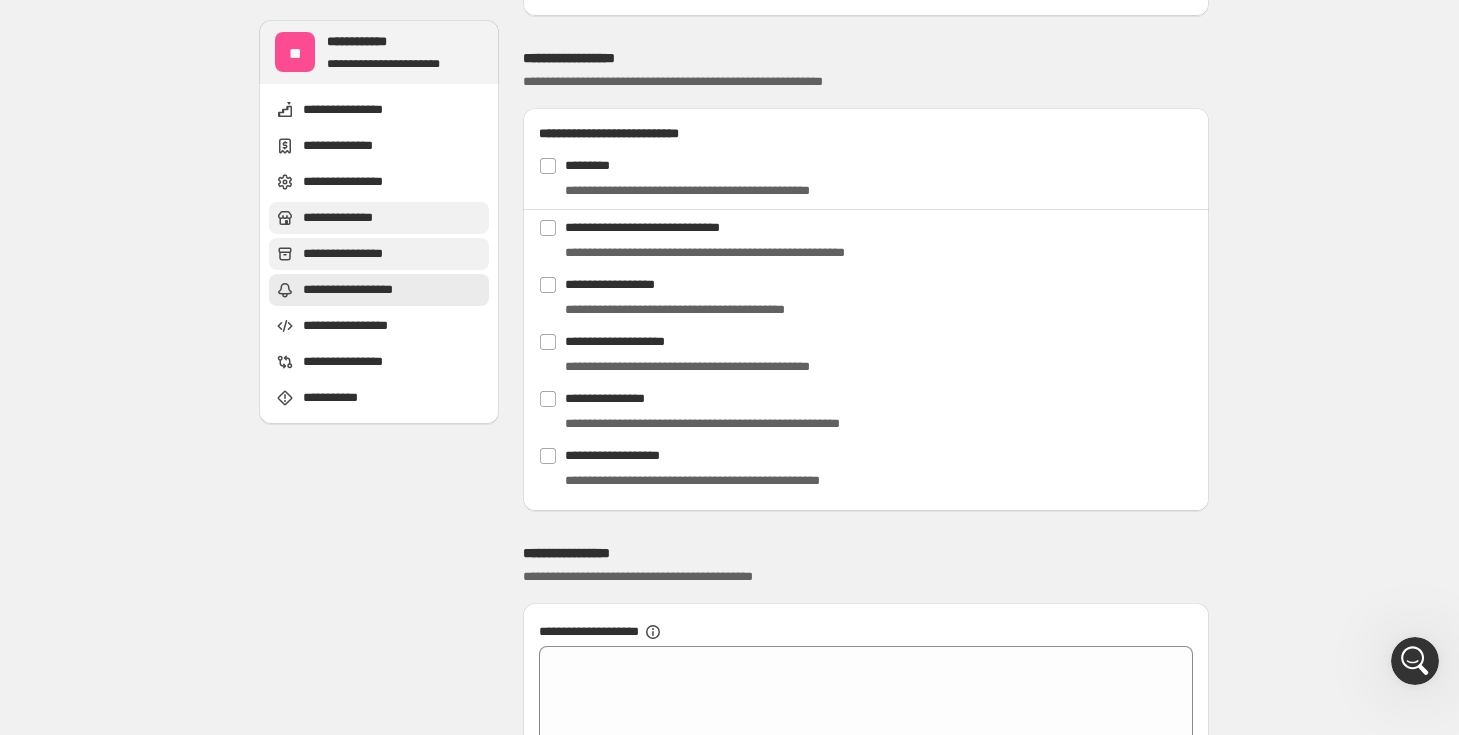 click on "**********" at bounding box center [357, 254] 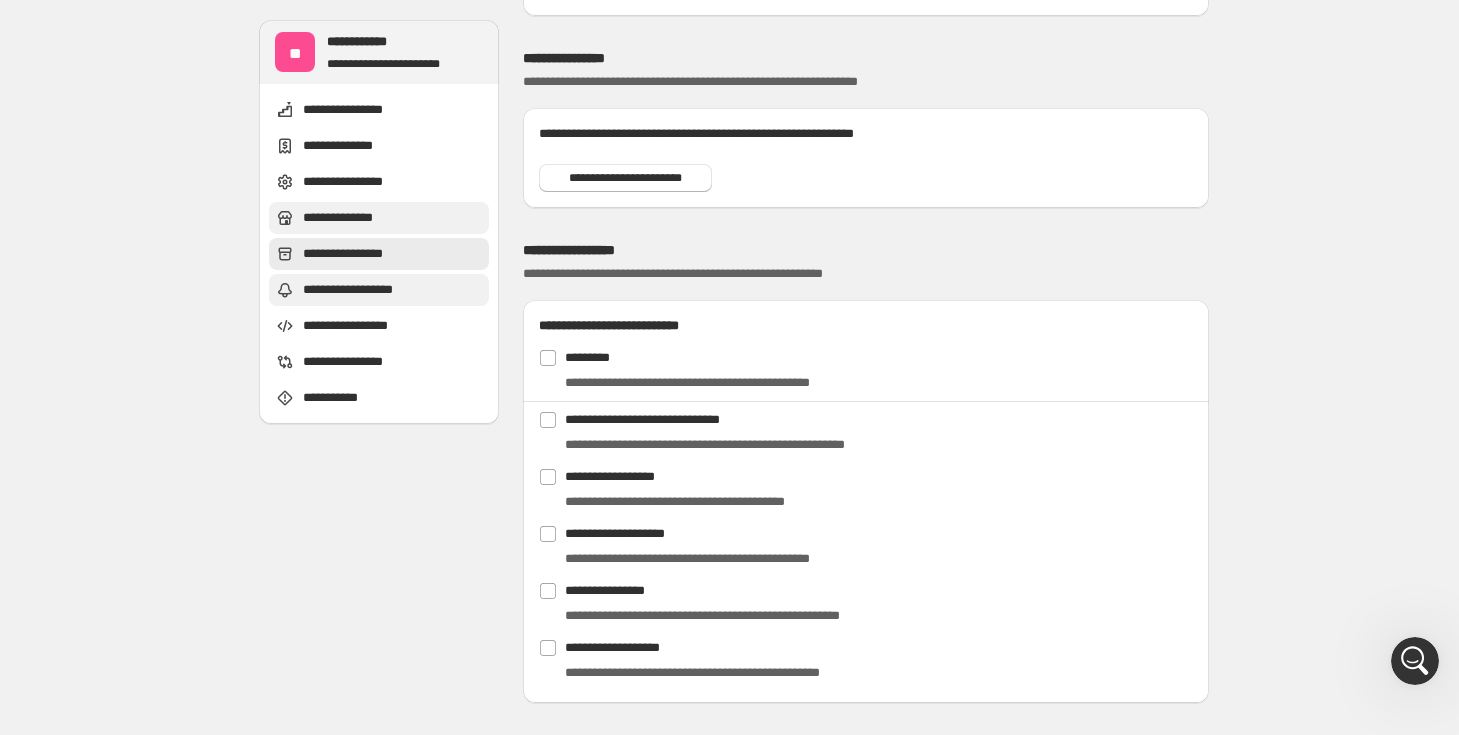 click on "**********" at bounding box center [346, 218] 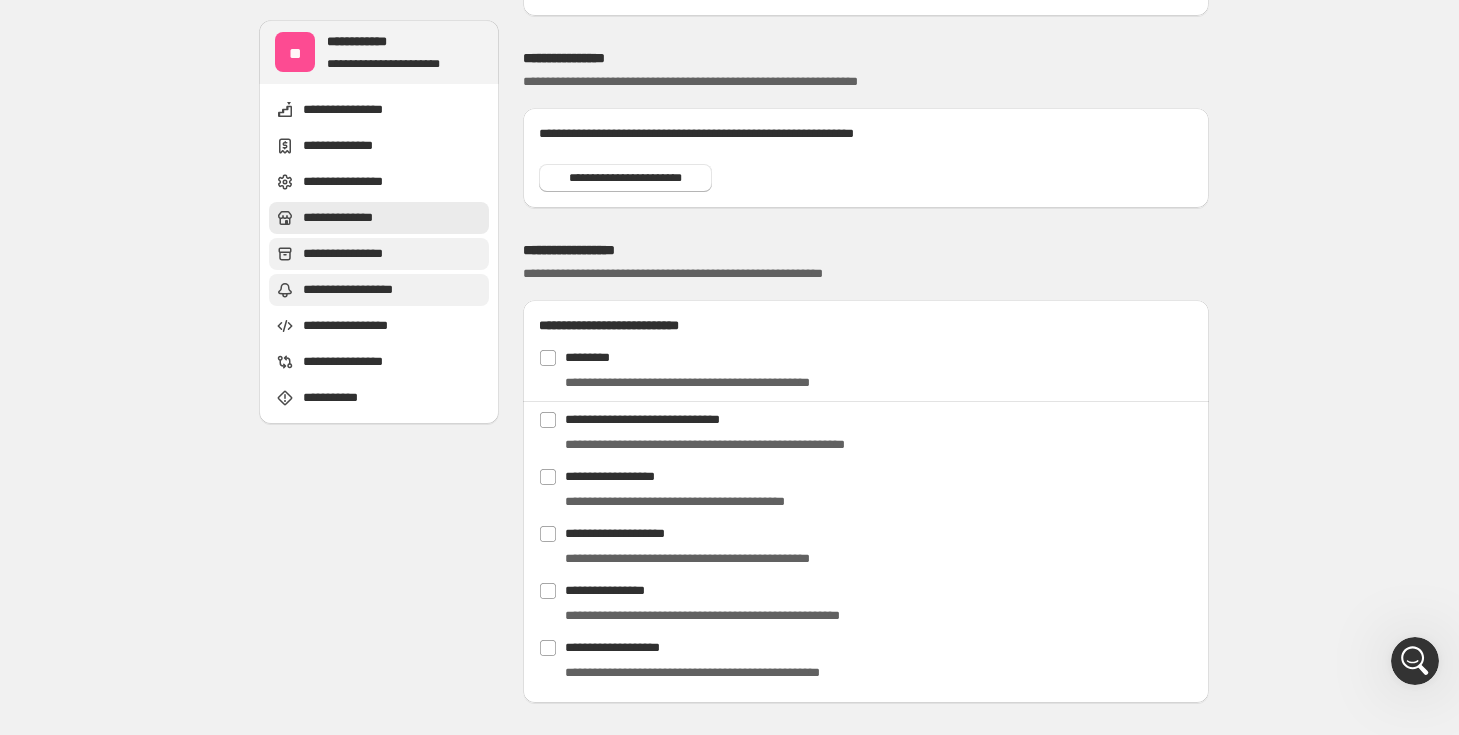 scroll, scrollTop: 1041, scrollLeft: 0, axis: vertical 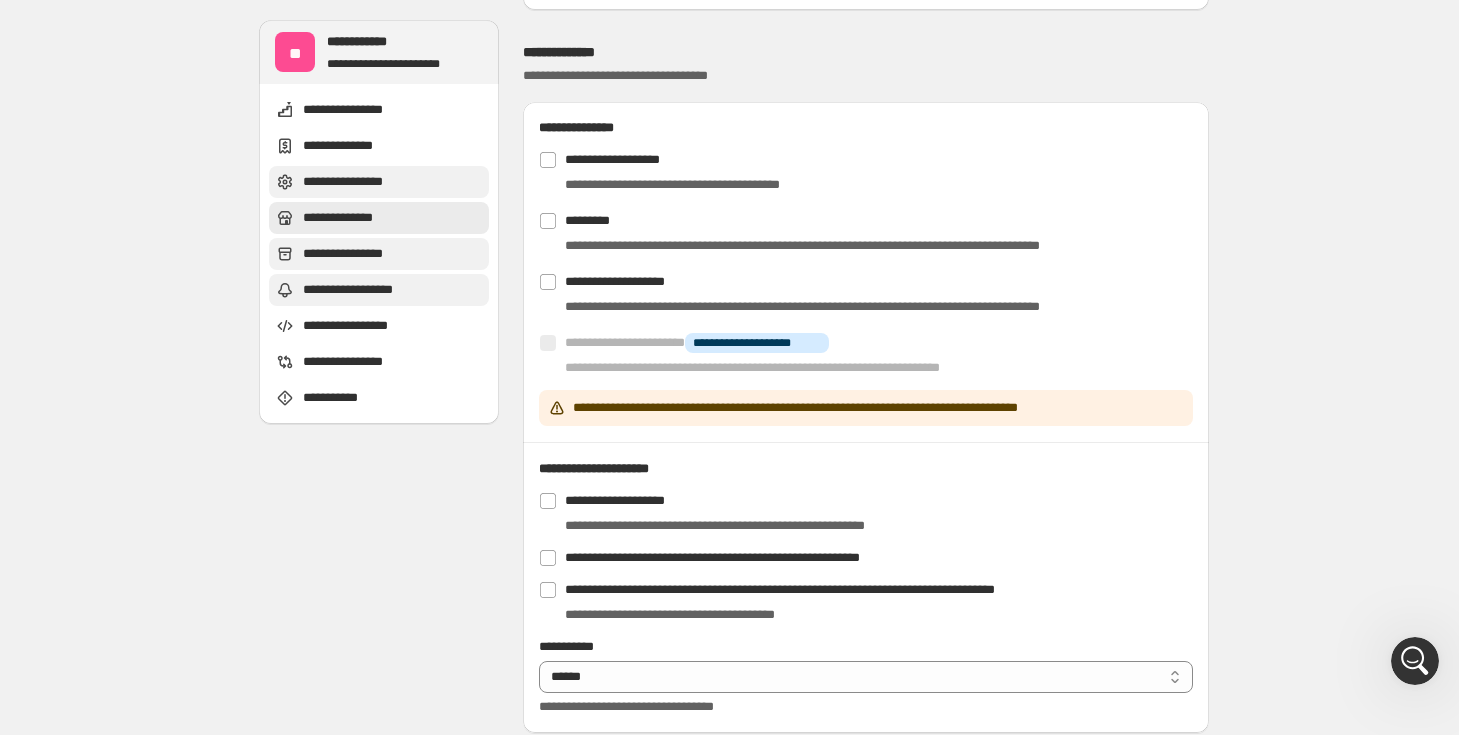 click on "**********" at bounding box center (379, 182) 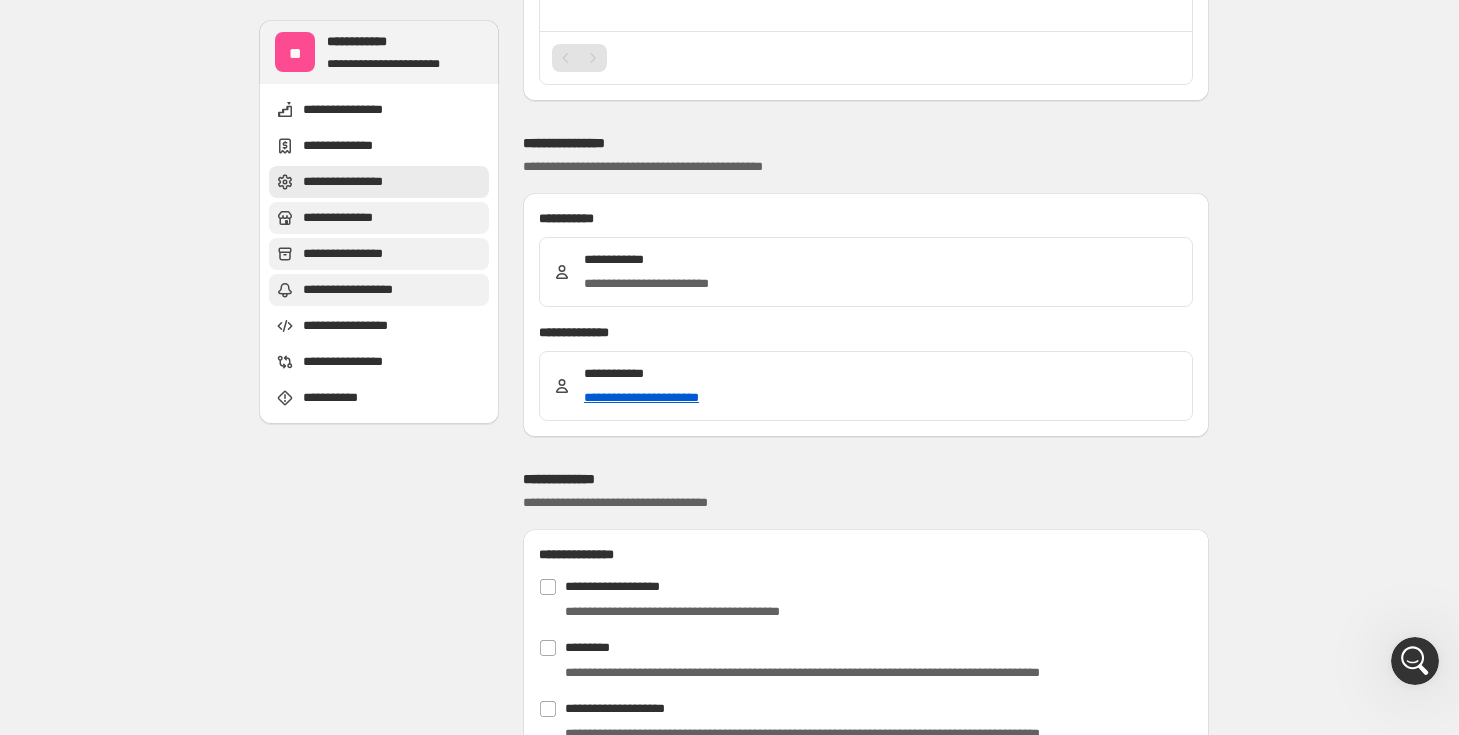 scroll, scrollTop: 523, scrollLeft: 0, axis: vertical 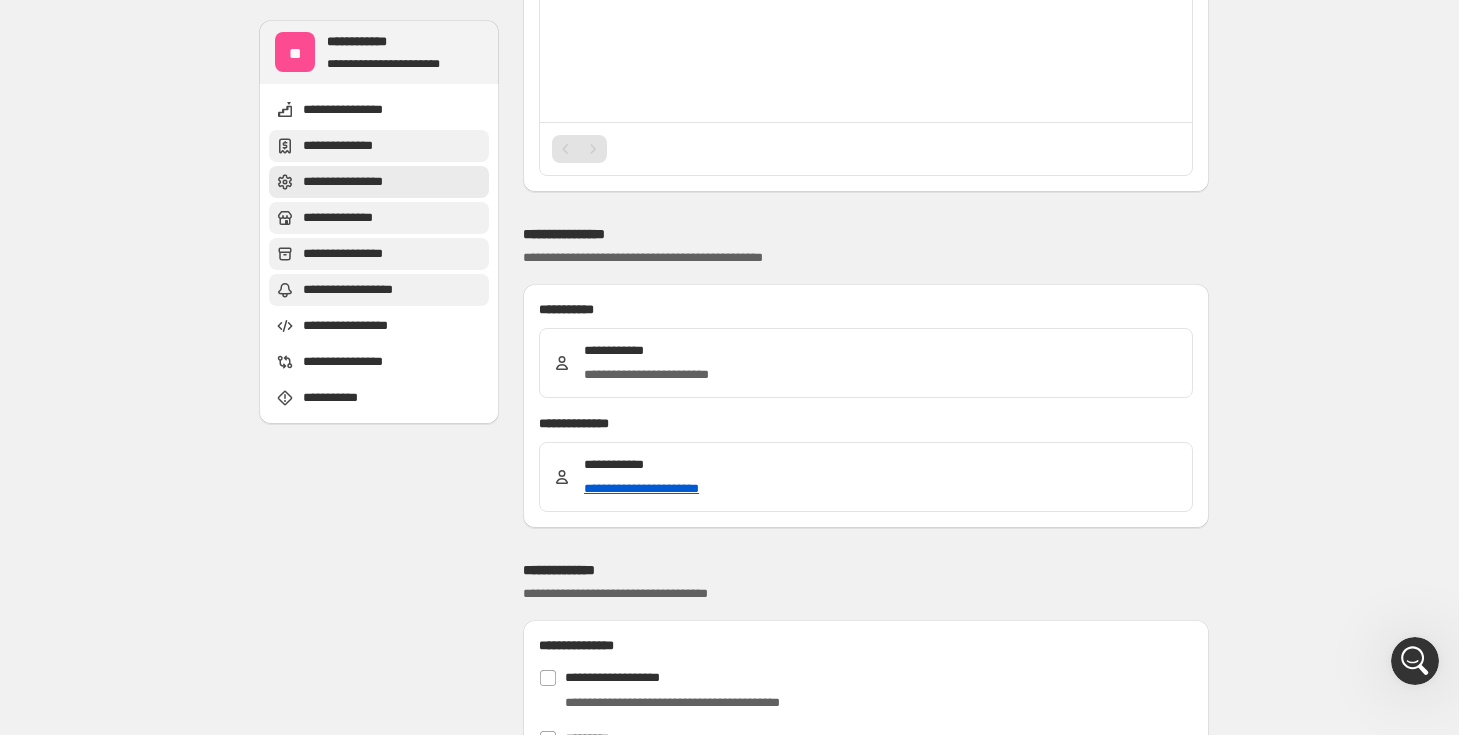 click on "**********" at bounding box center [379, 146] 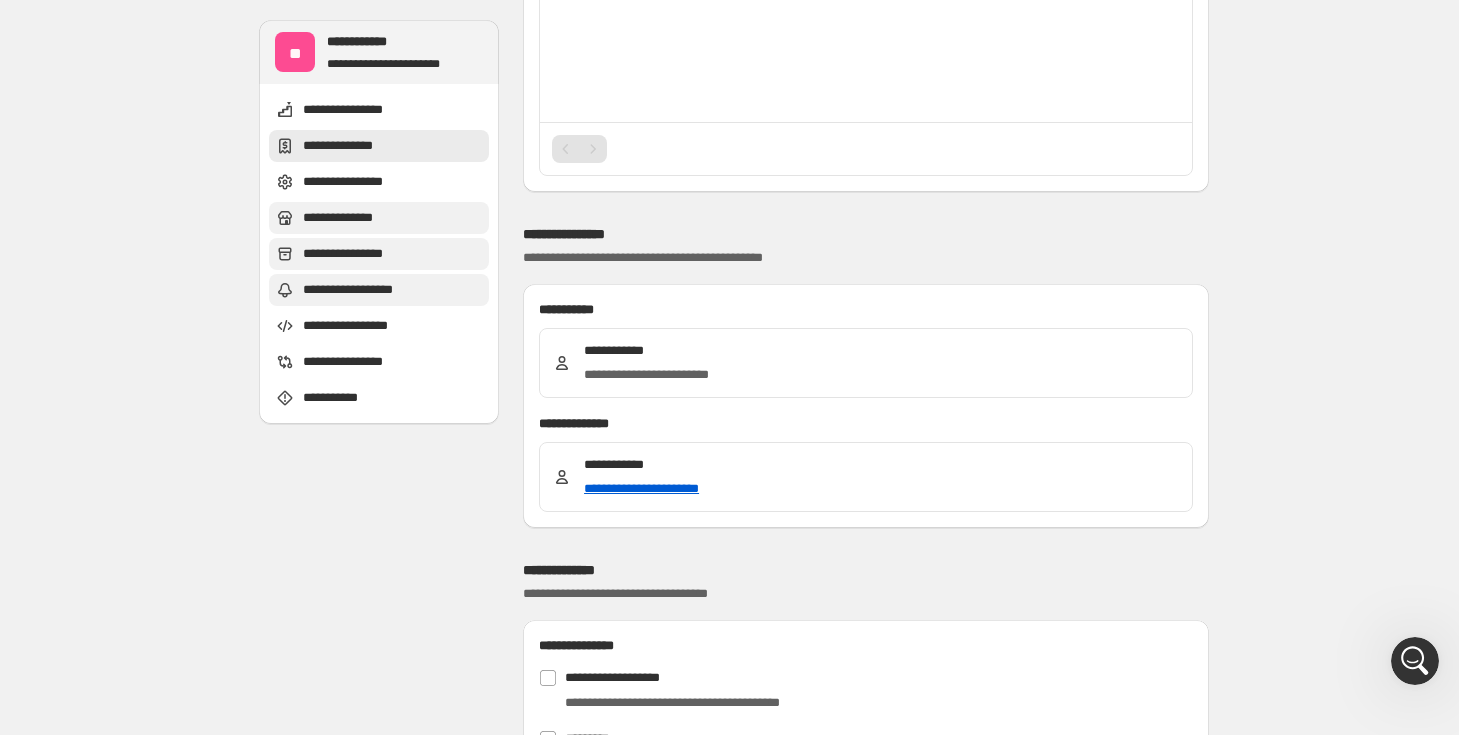 scroll, scrollTop: 172, scrollLeft: 0, axis: vertical 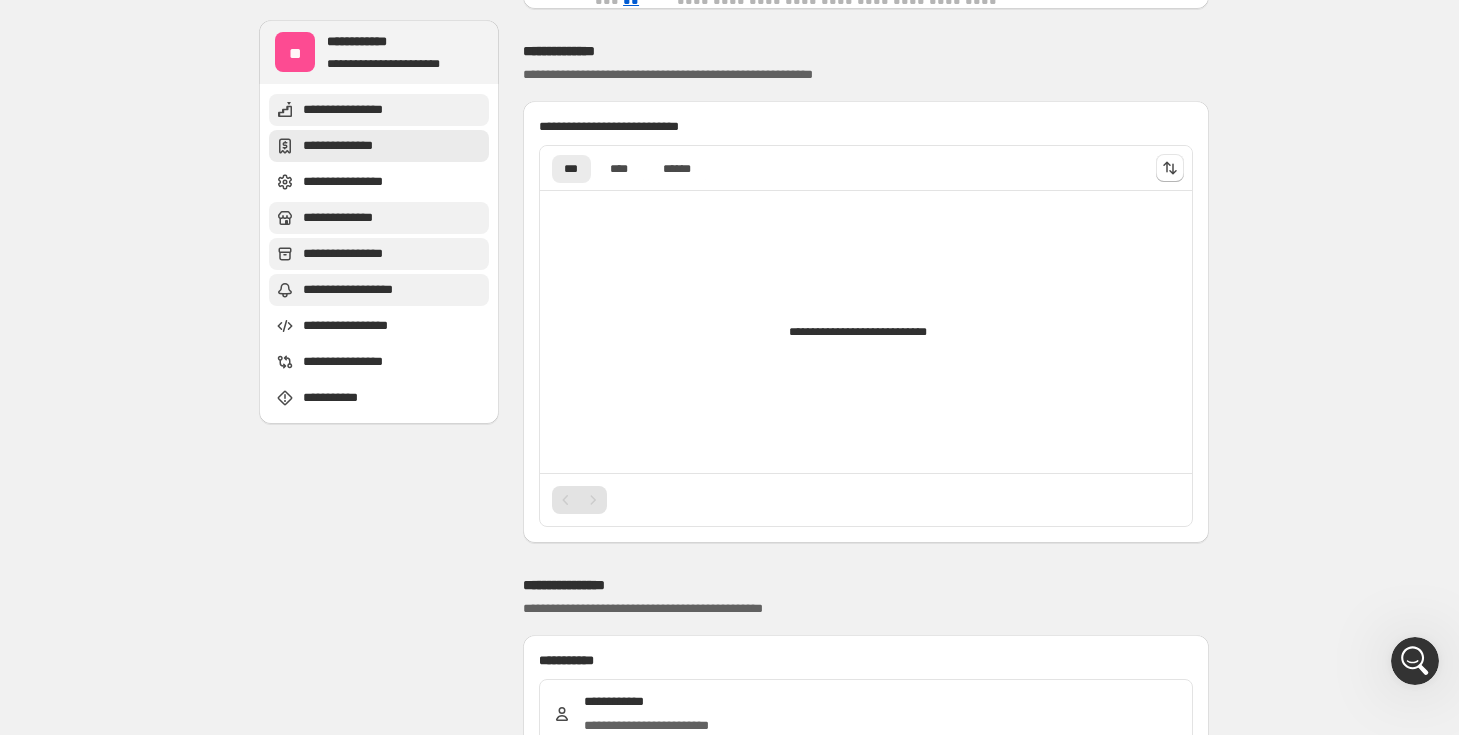 click on "**********" at bounding box center [354, 110] 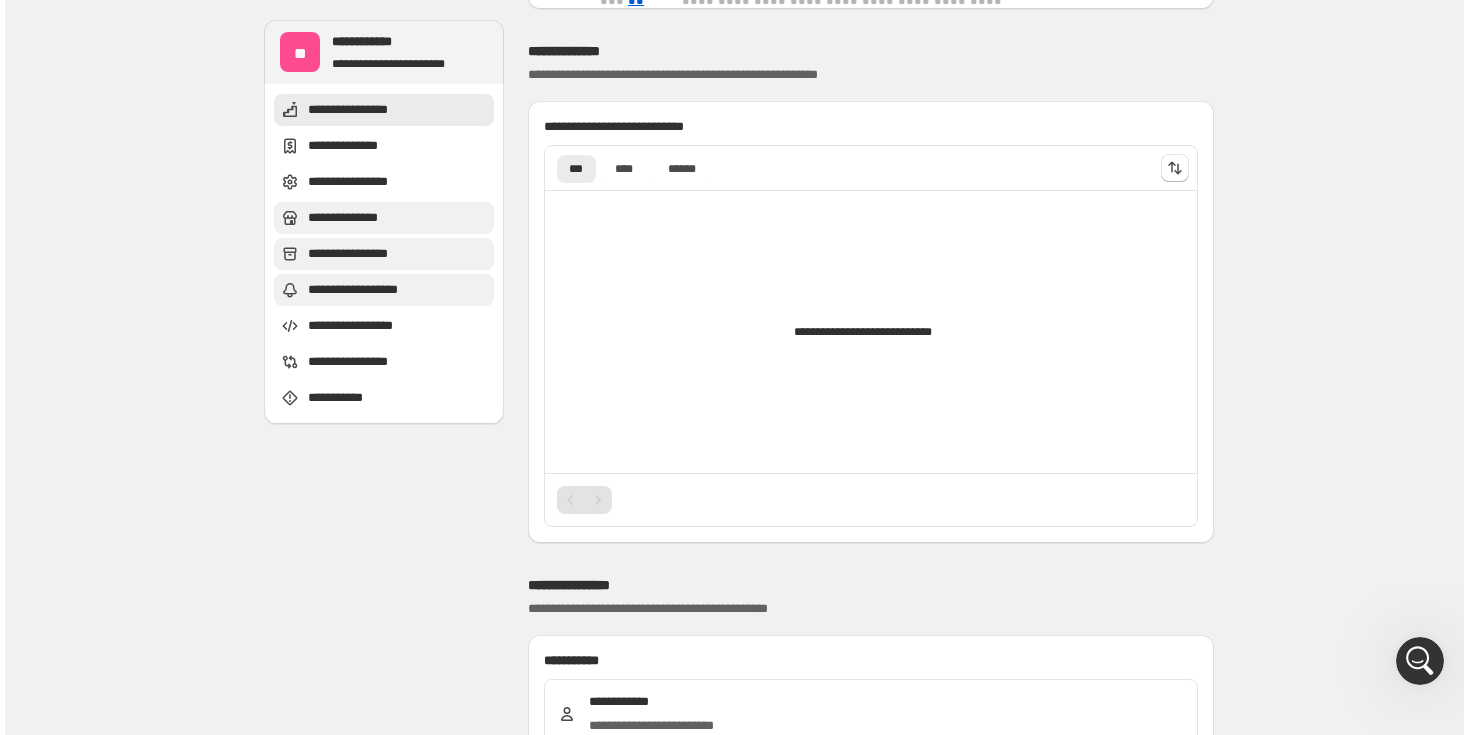 scroll, scrollTop: 0, scrollLeft: 0, axis: both 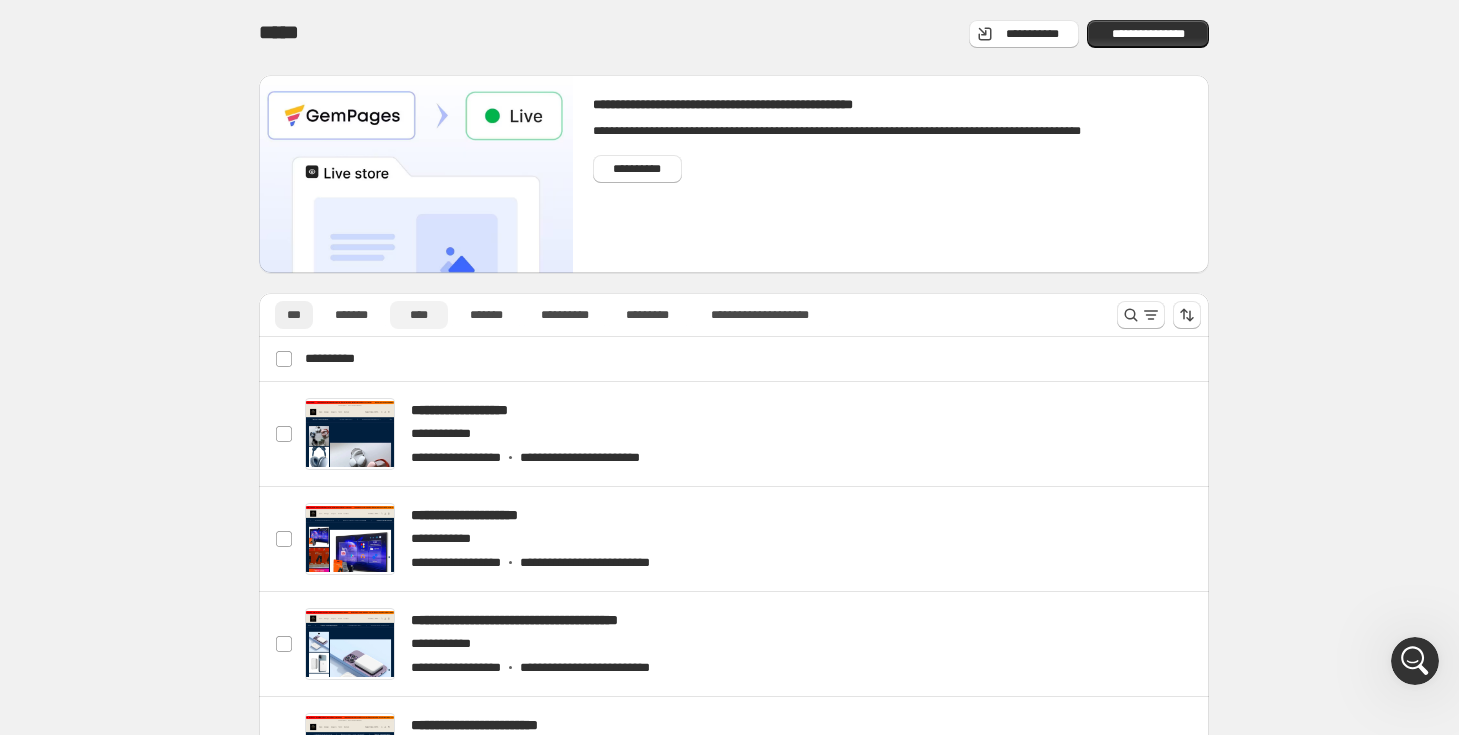 click on "****" at bounding box center (419, 315) 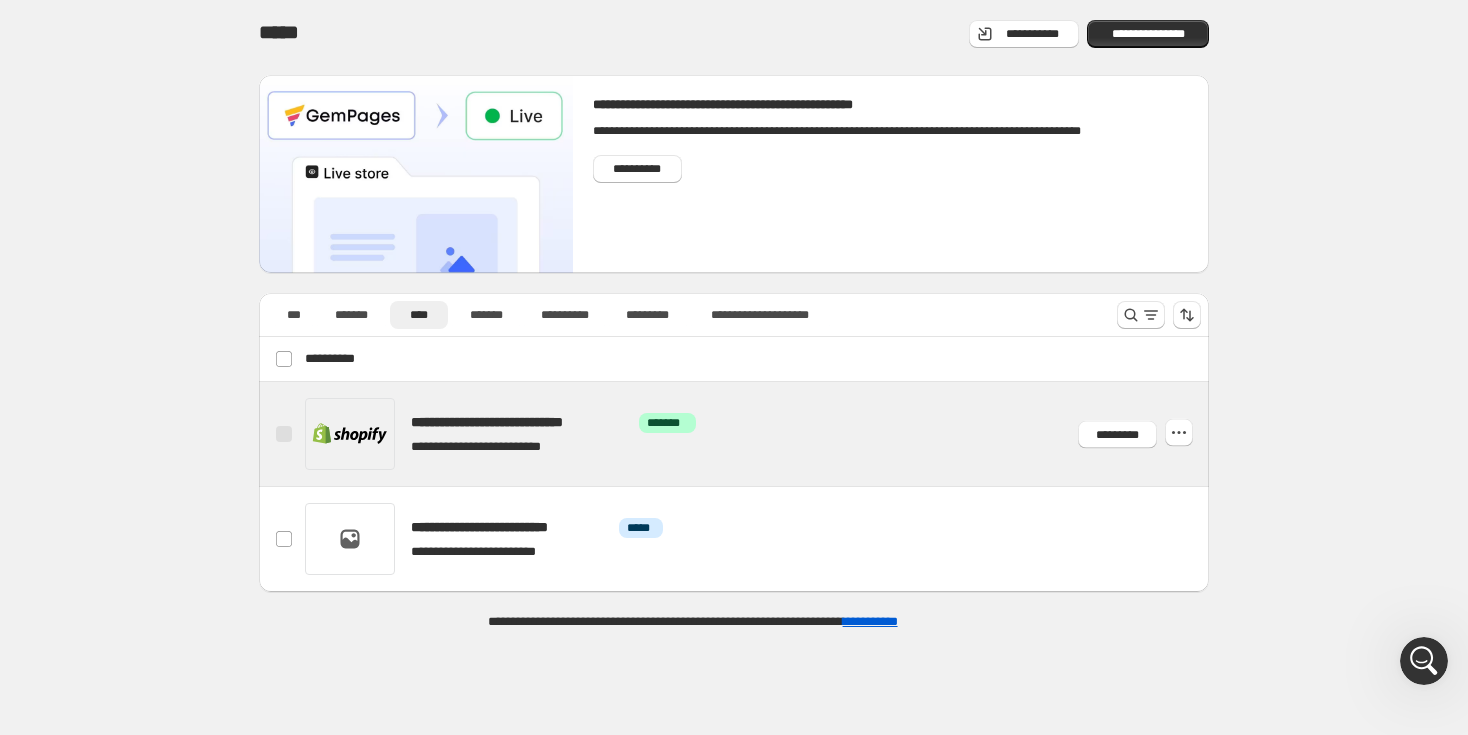click at bounding box center [758, 434] 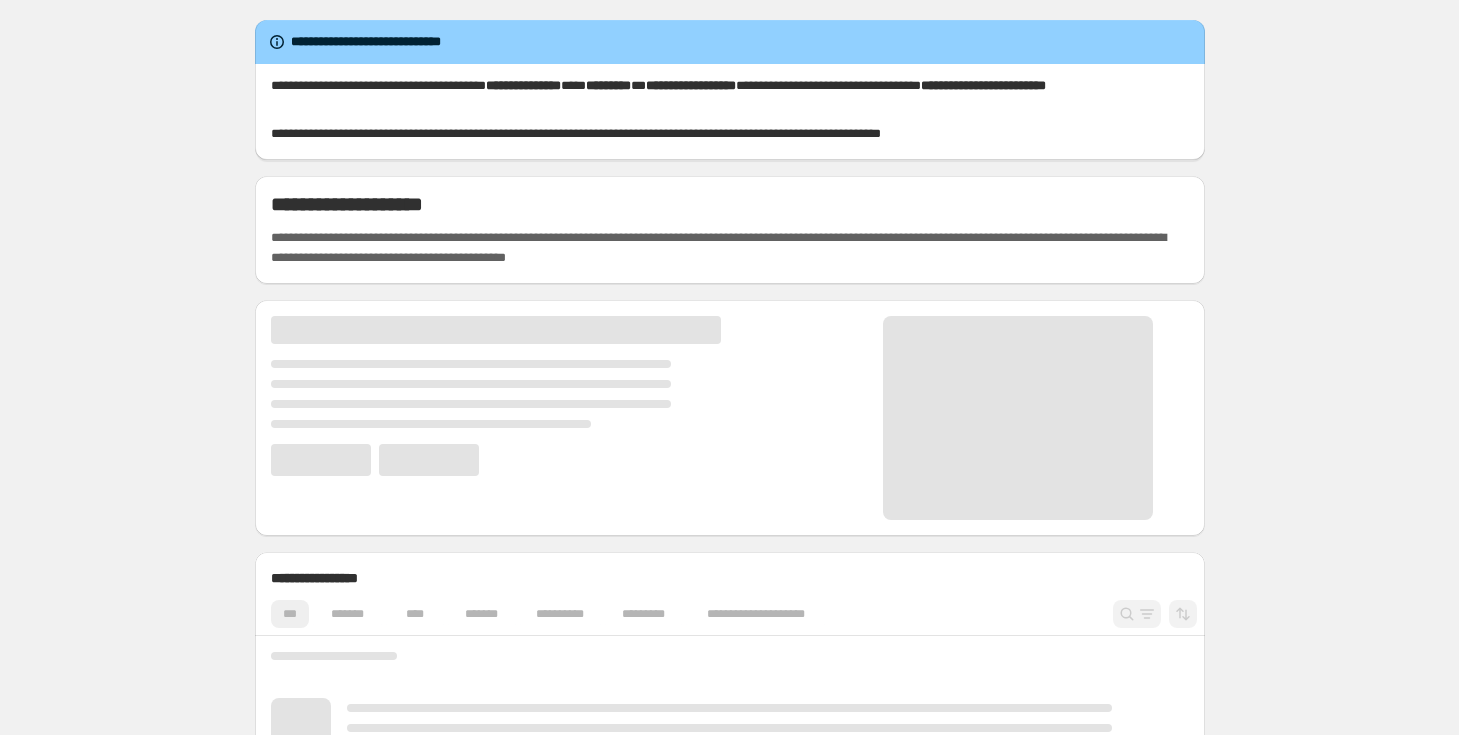scroll, scrollTop: 0, scrollLeft: 0, axis: both 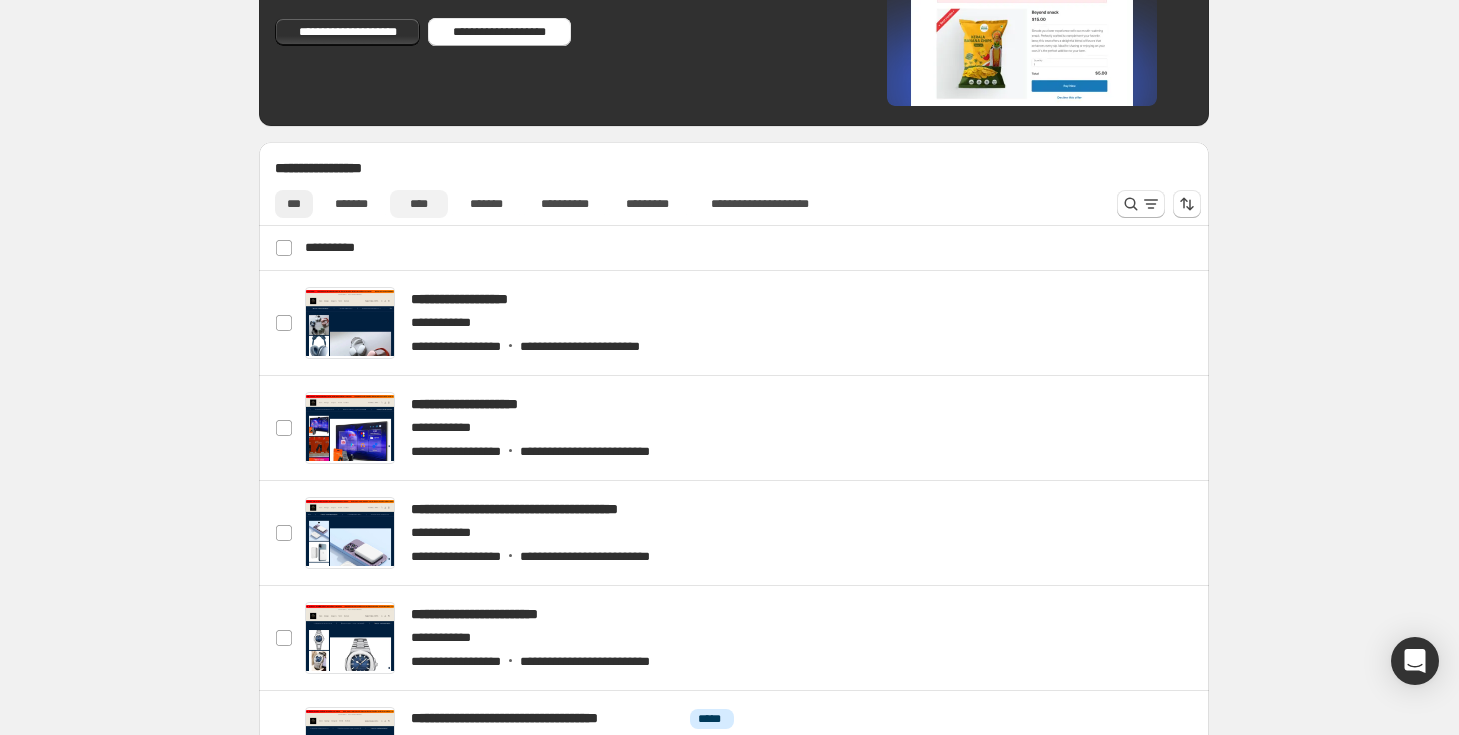 click on "****" at bounding box center [419, 204] 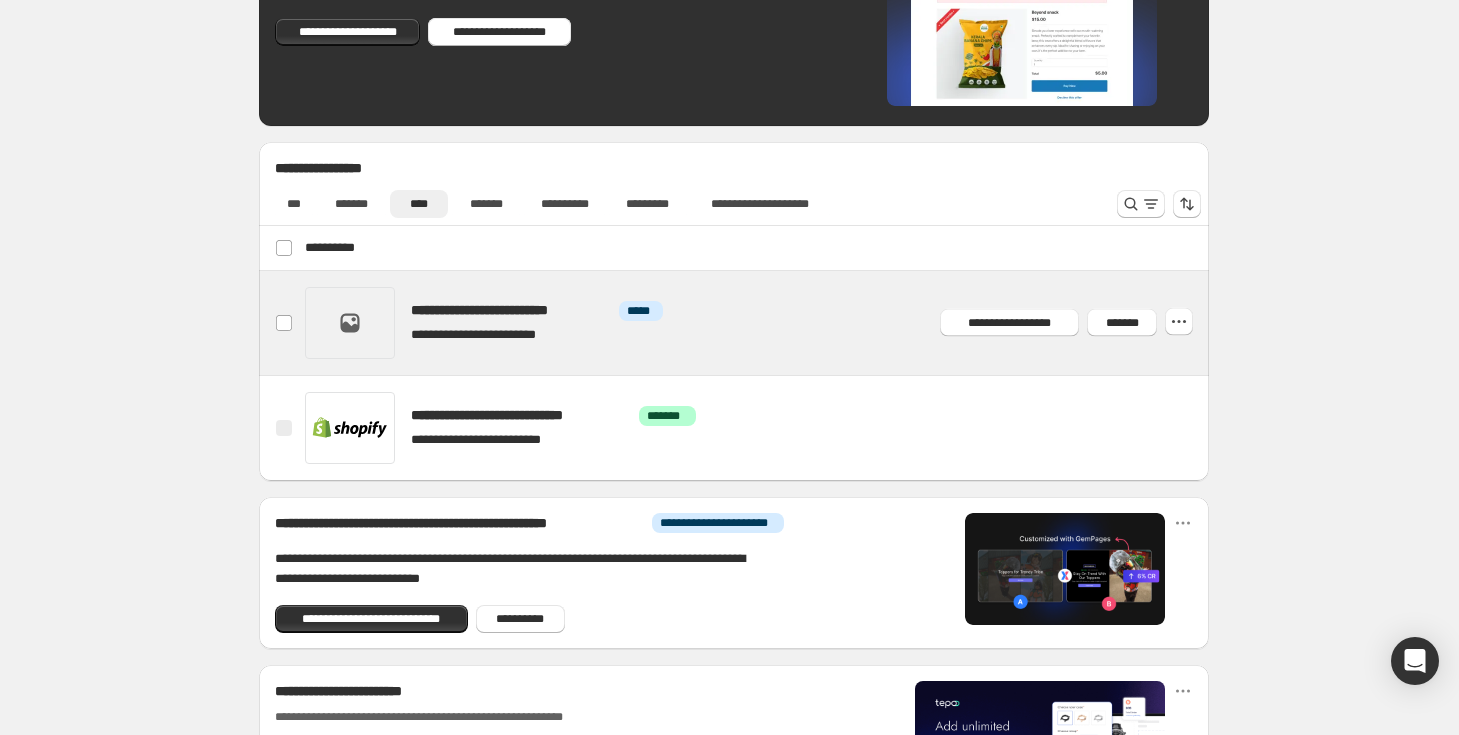 click at bounding box center [758, 323] 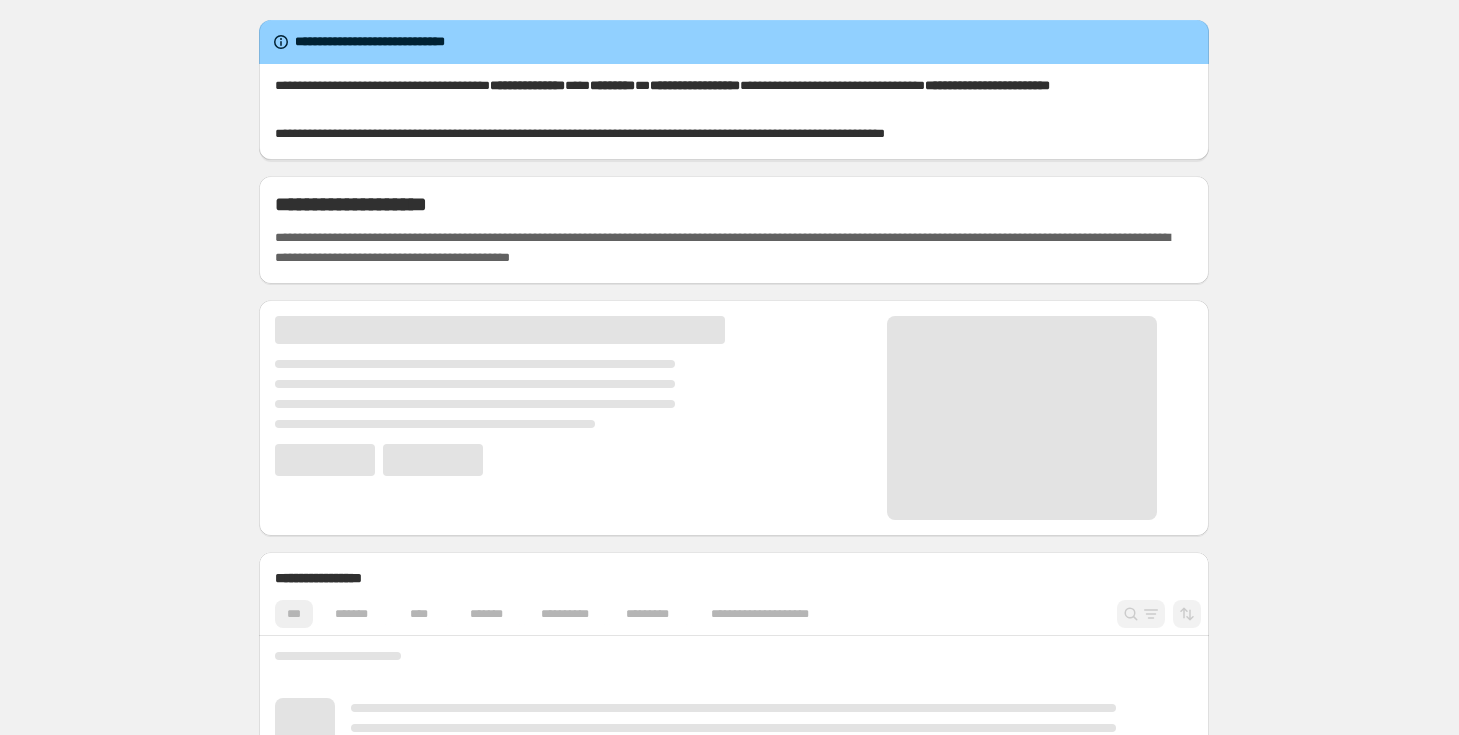 scroll, scrollTop: 0, scrollLeft: 0, axis: both 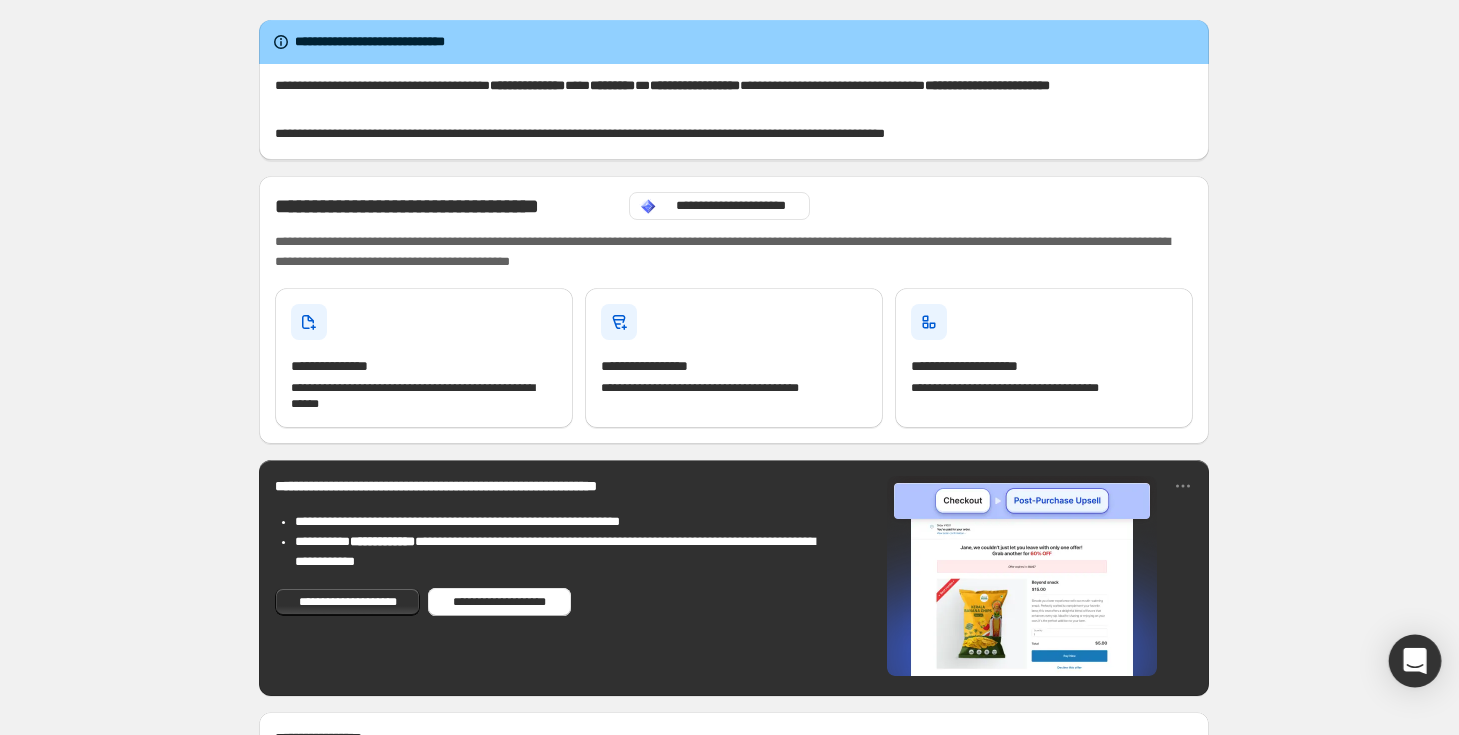 click 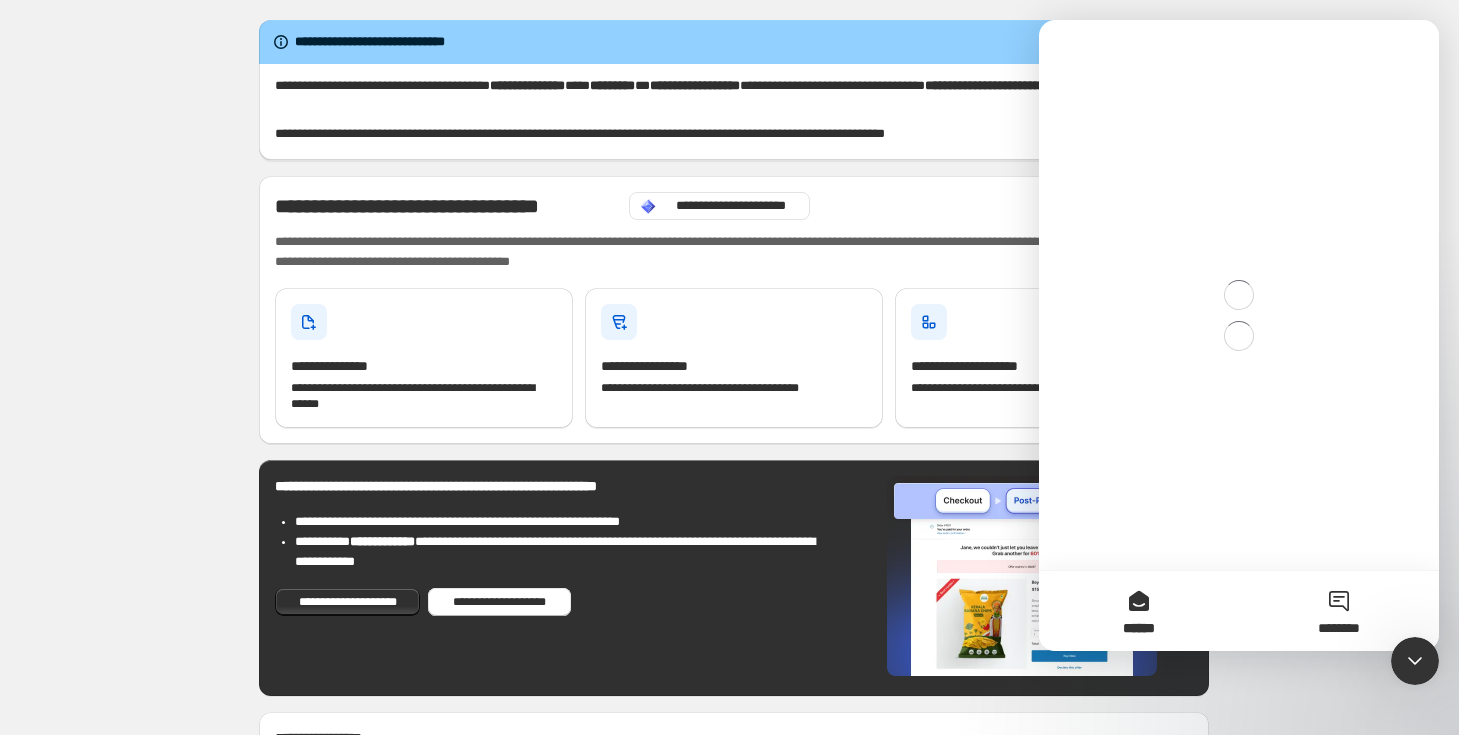 scroll, scrollTop: 0, scrollLeft: 0, axis: both 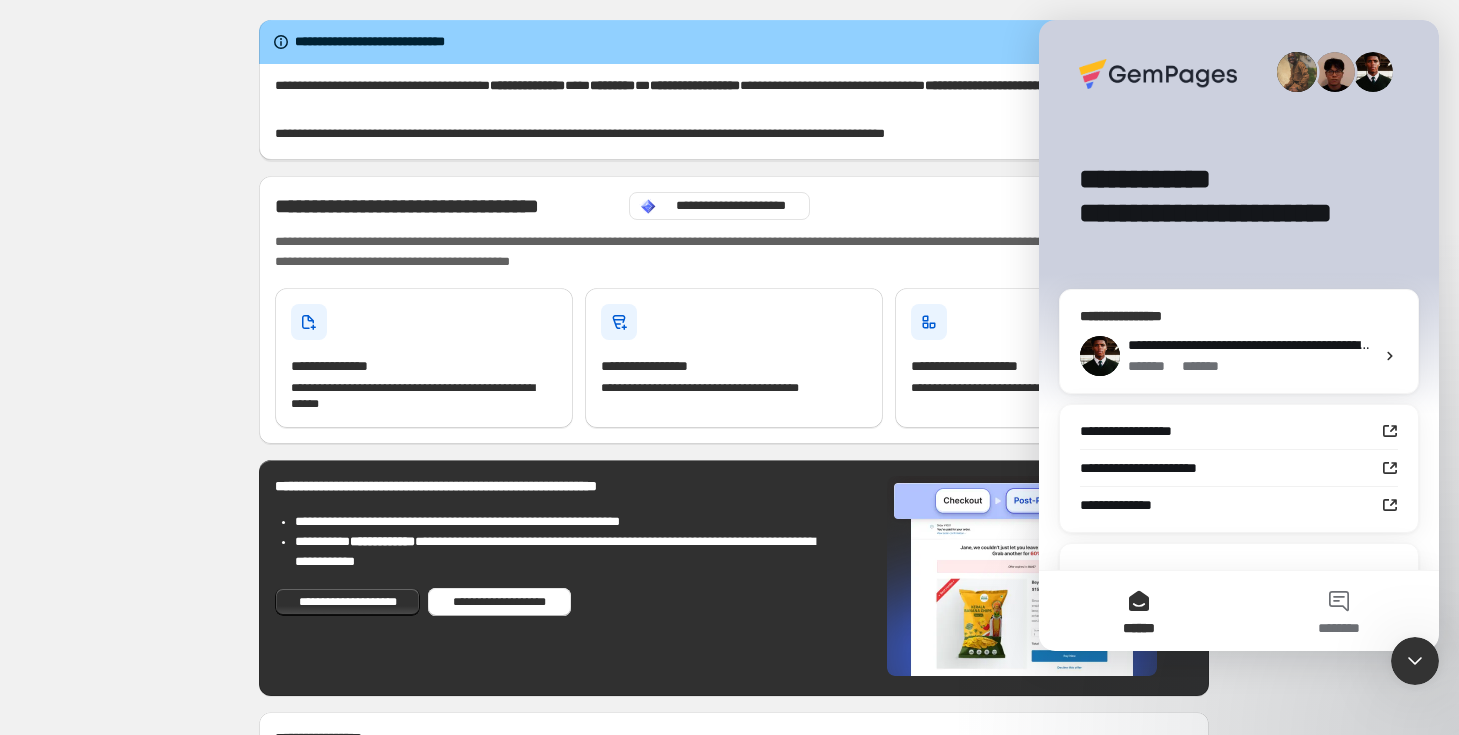 click on "* *****" at bounding box center [1205, 366] 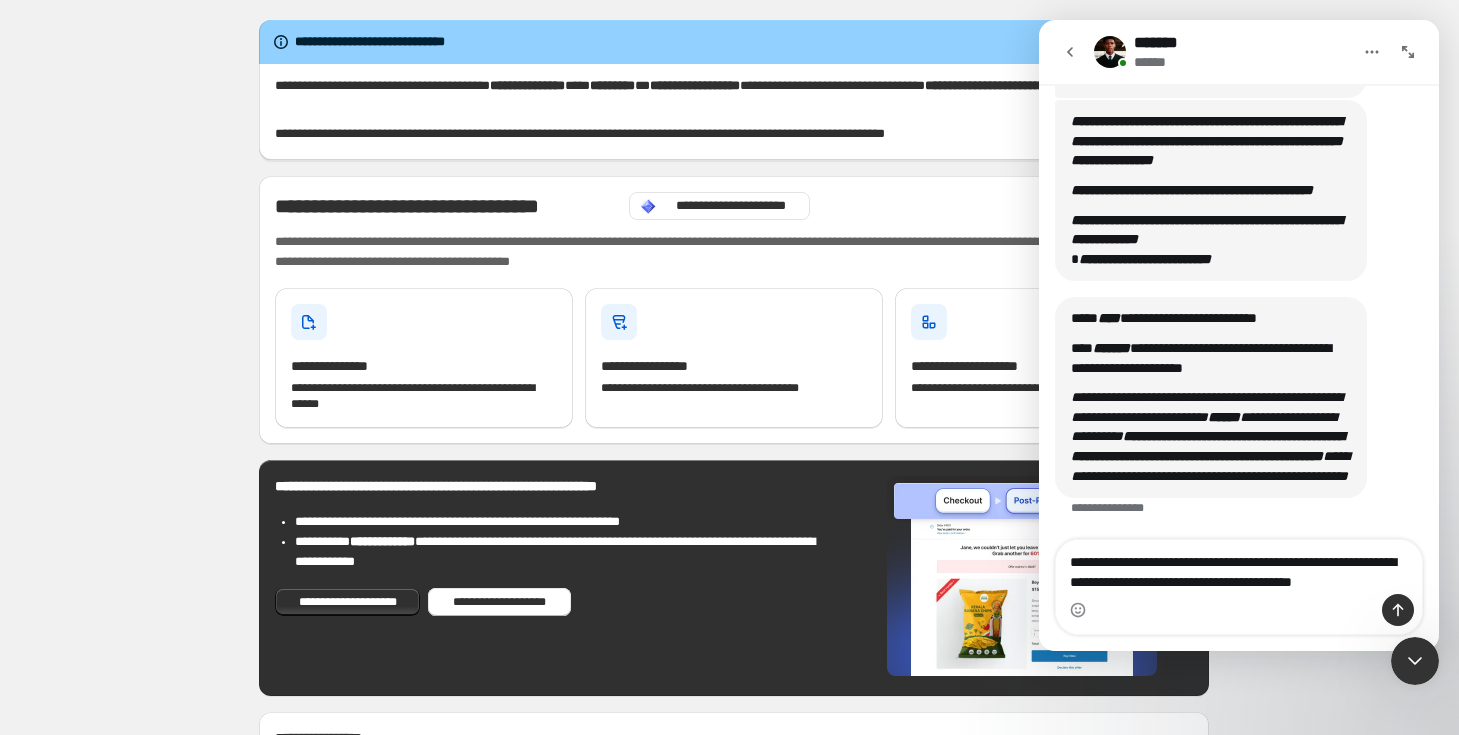 scroll, scrollTop: 521, scrollLeft: 0, axis: vertical 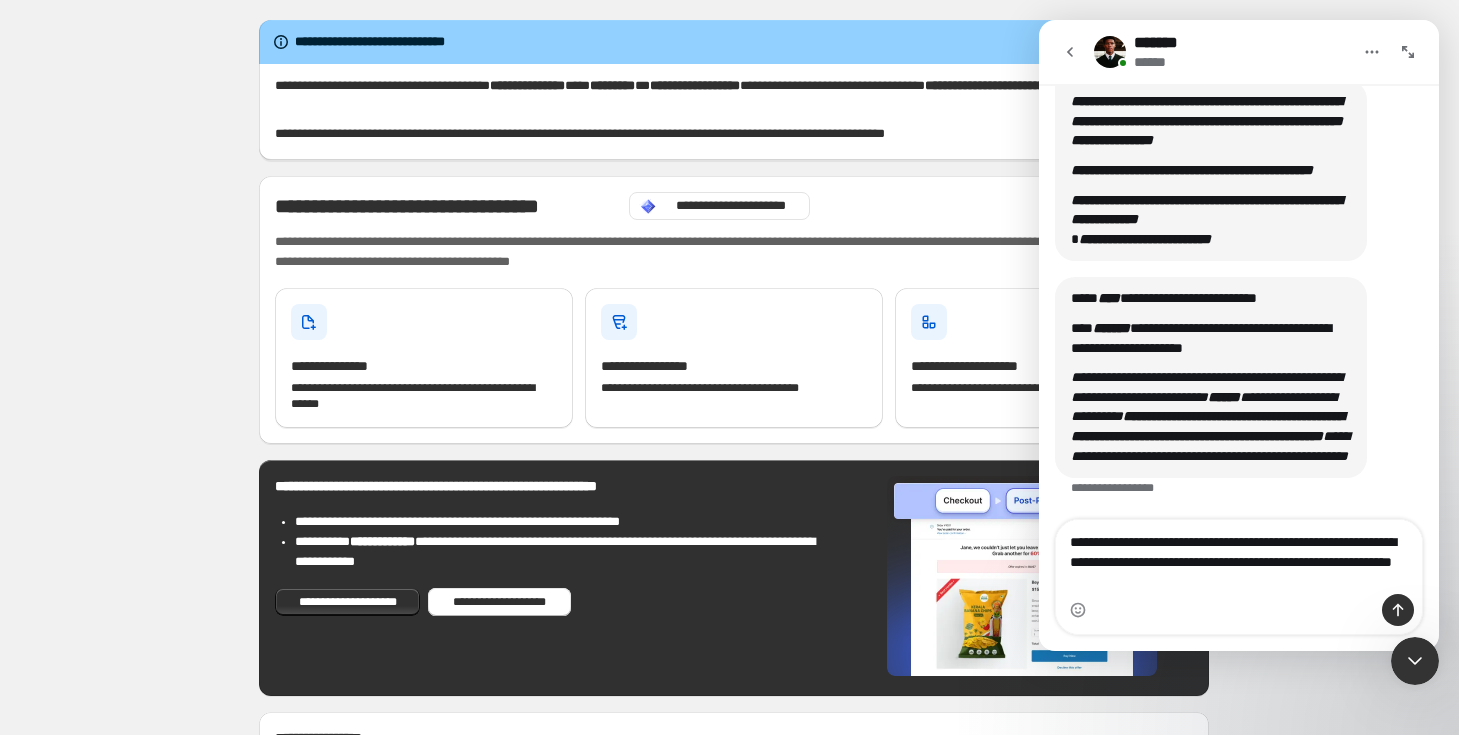 type on "**********" 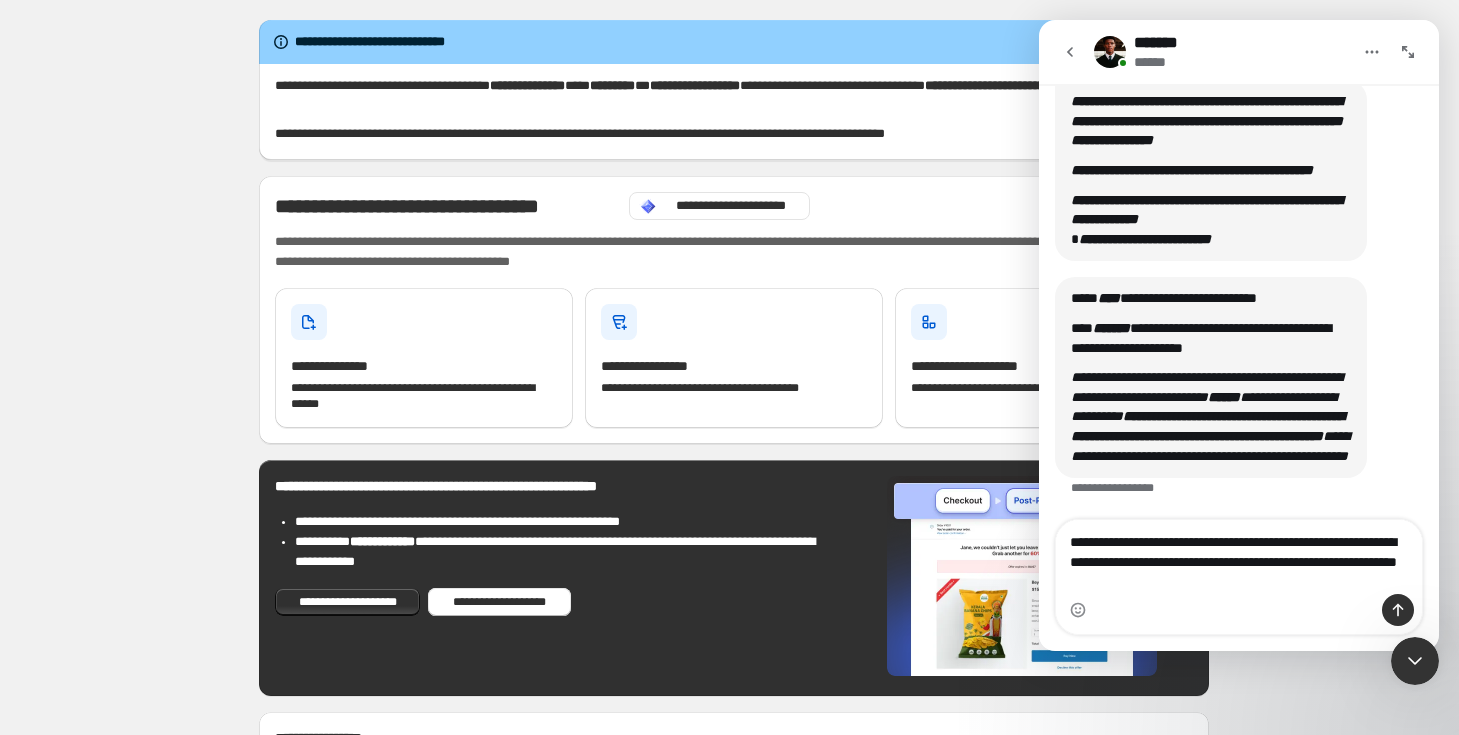 type 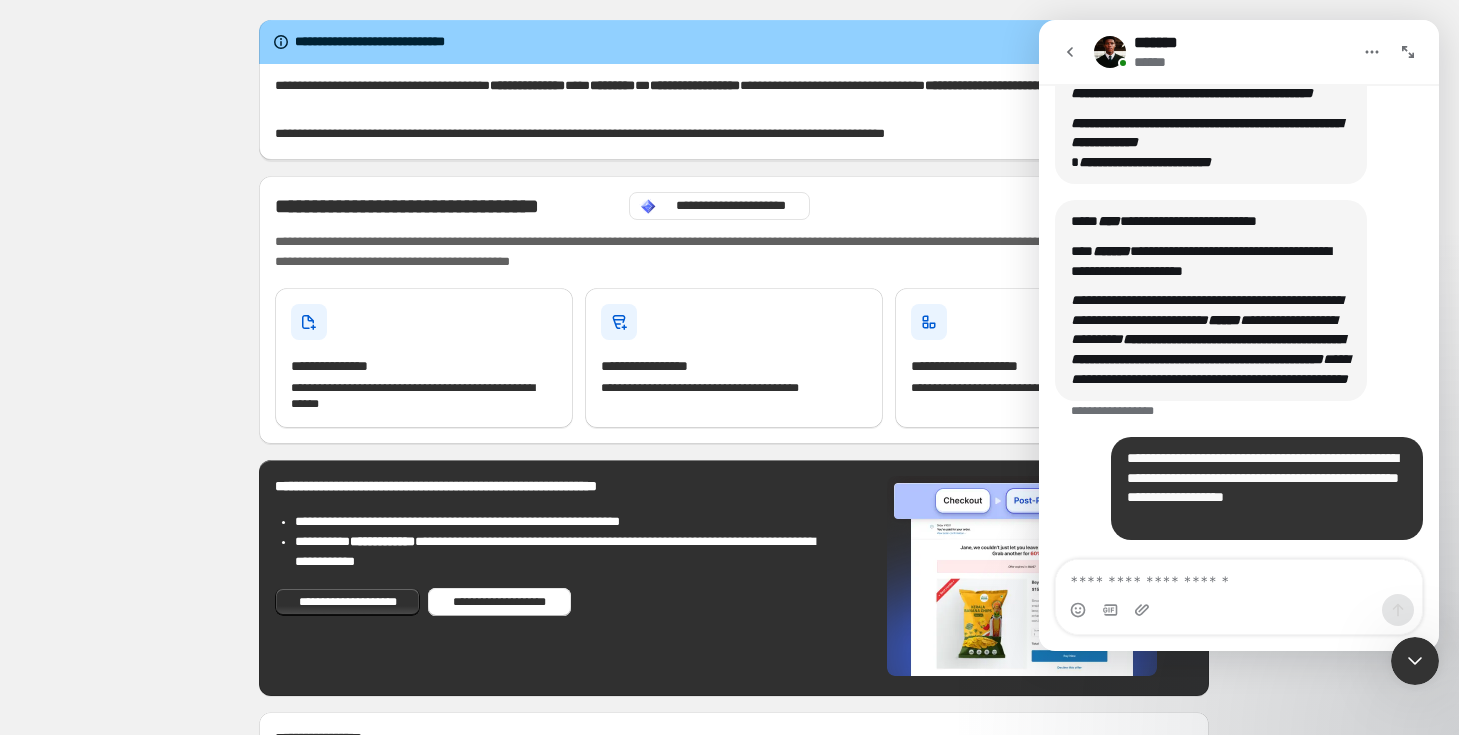 scroll, scrollTop: 600, scrollLeft: 0, axis: vertical 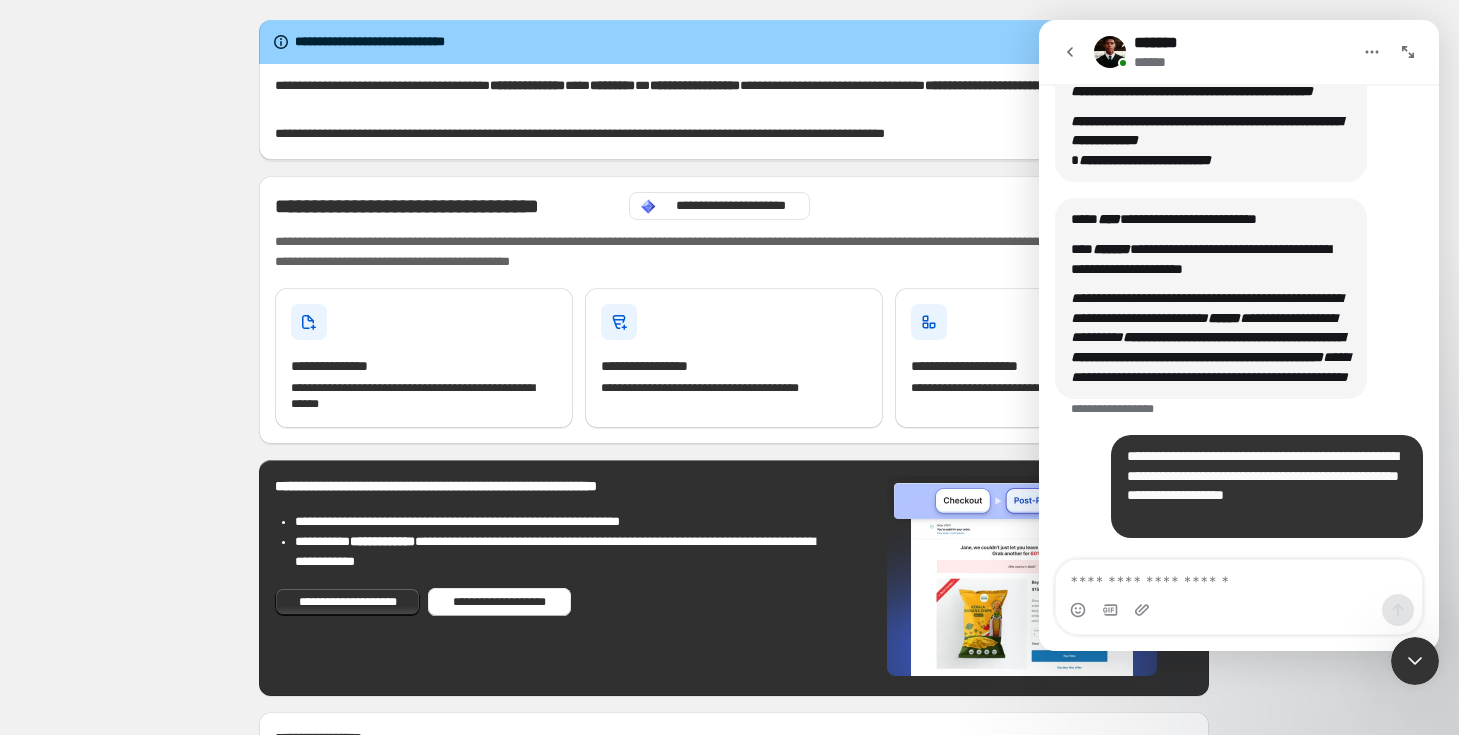click on "**********" at bounding box center [734, 1017] 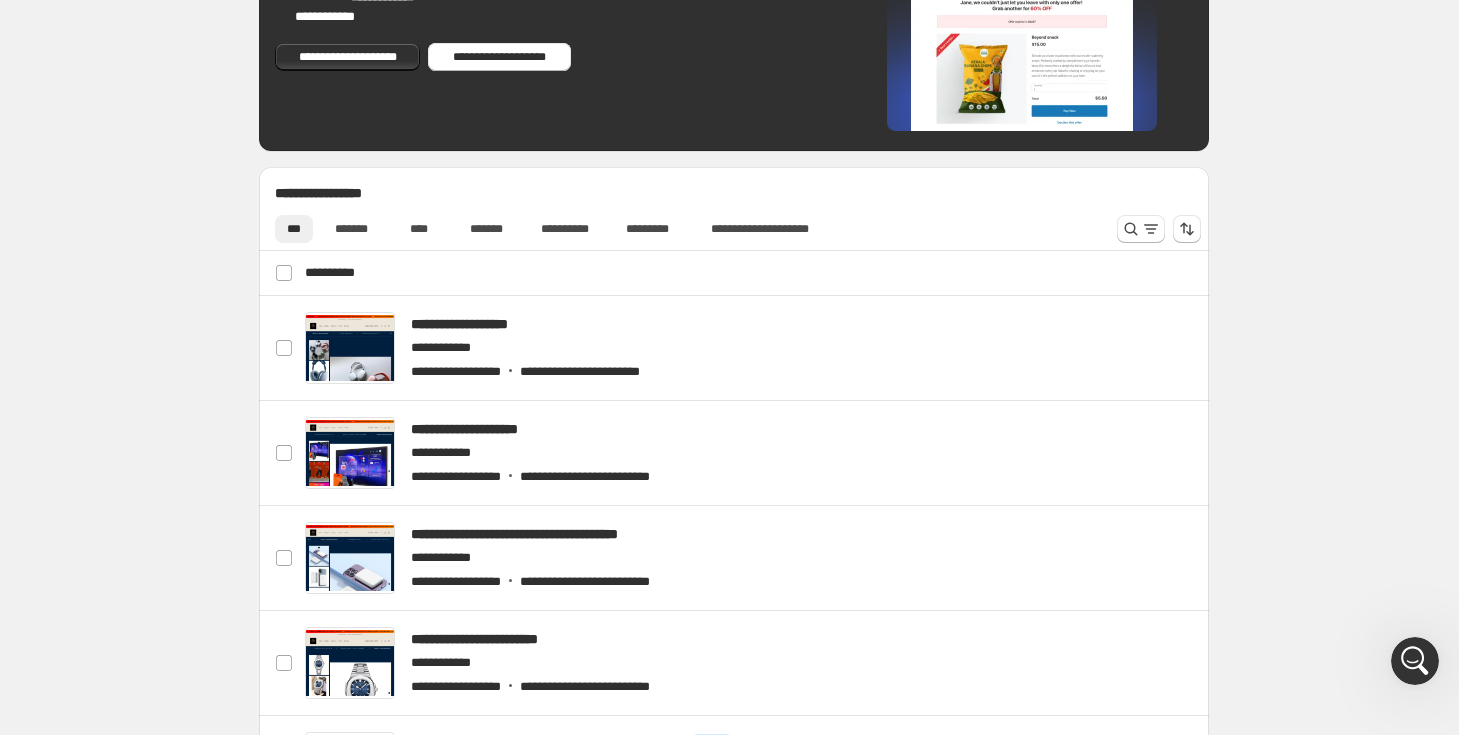 scroll, scrollTop: 636, scrollLeft: 0, axis: vertical 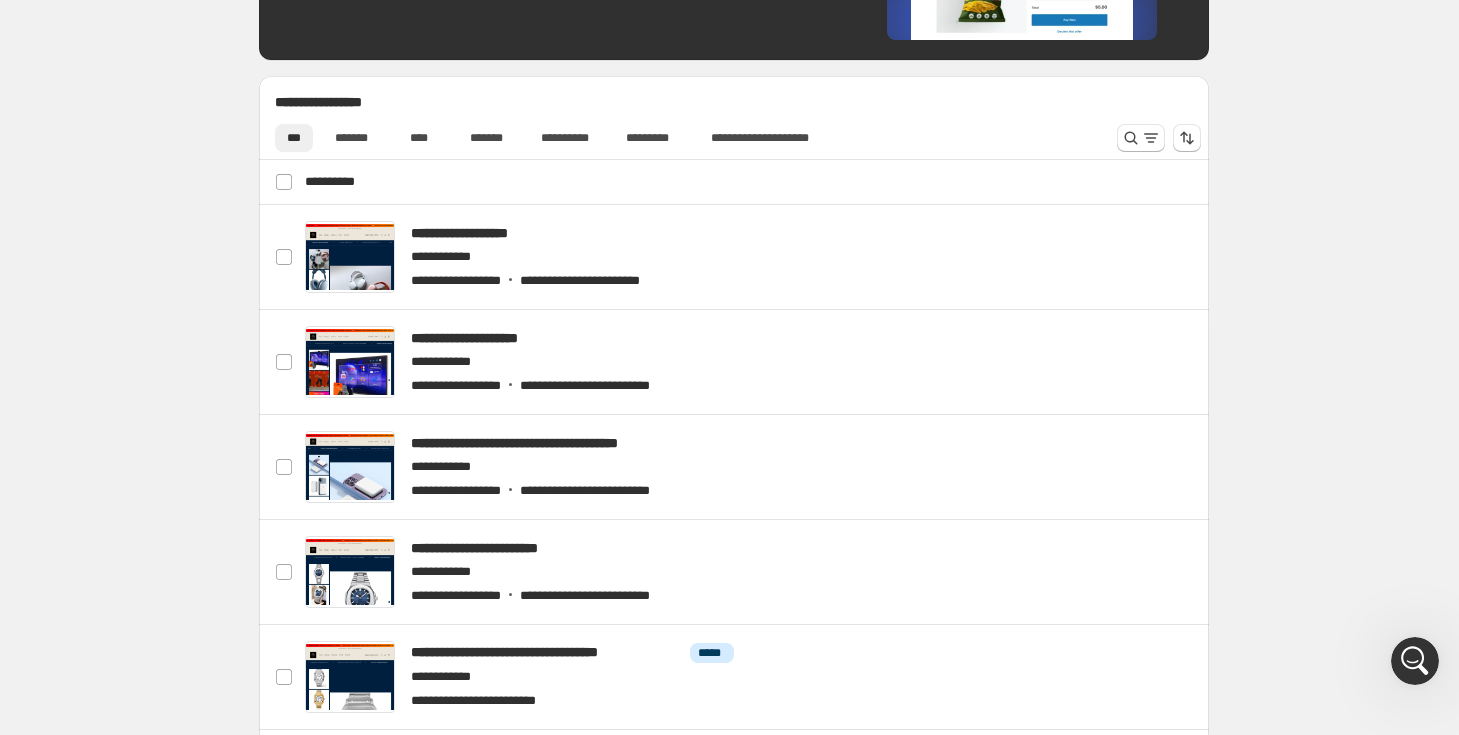 click 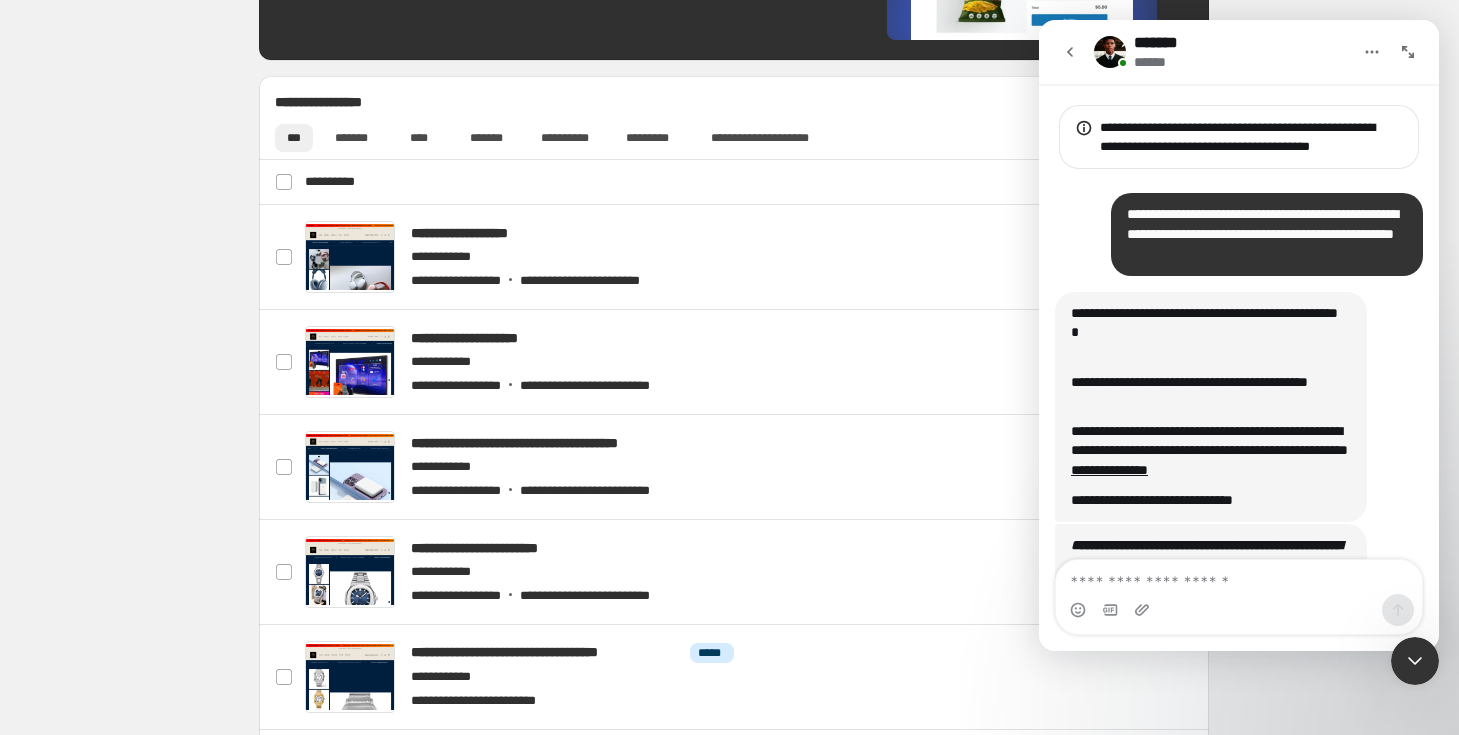 scroll, scrollTop: 526, scrollLeft: 0, axis: vertical 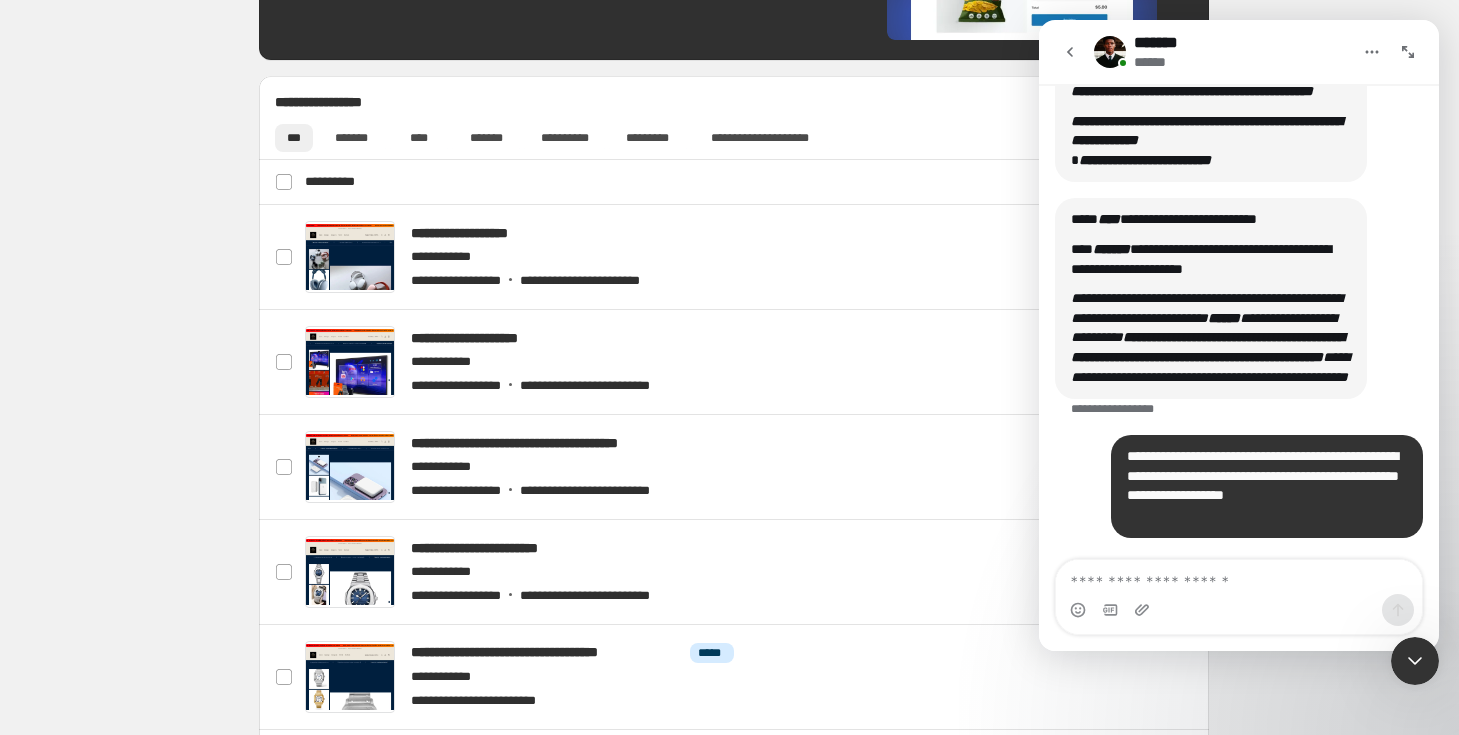 click at bounding box center (1415, 661) 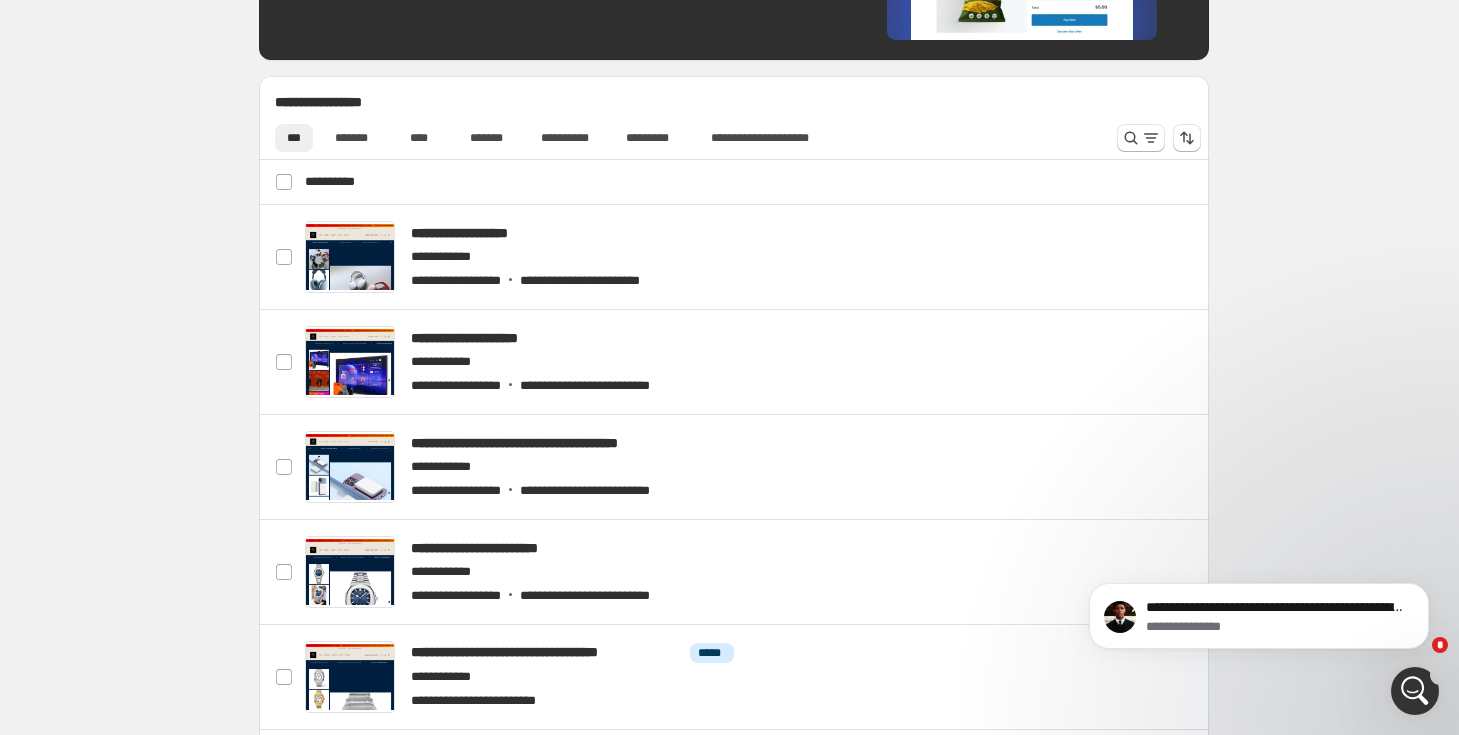 scroll, scrollTop: 0, scrollLeft: 0, axis: both 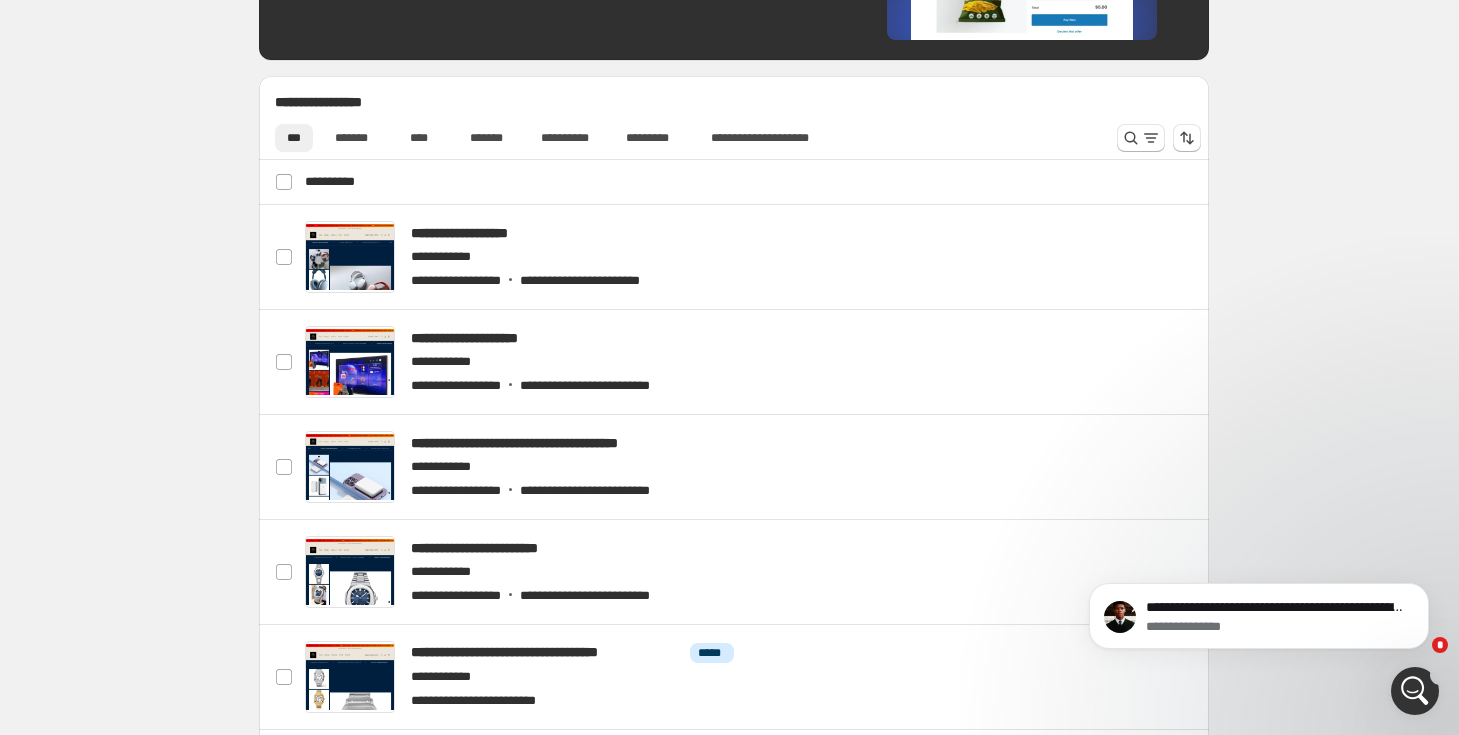 click 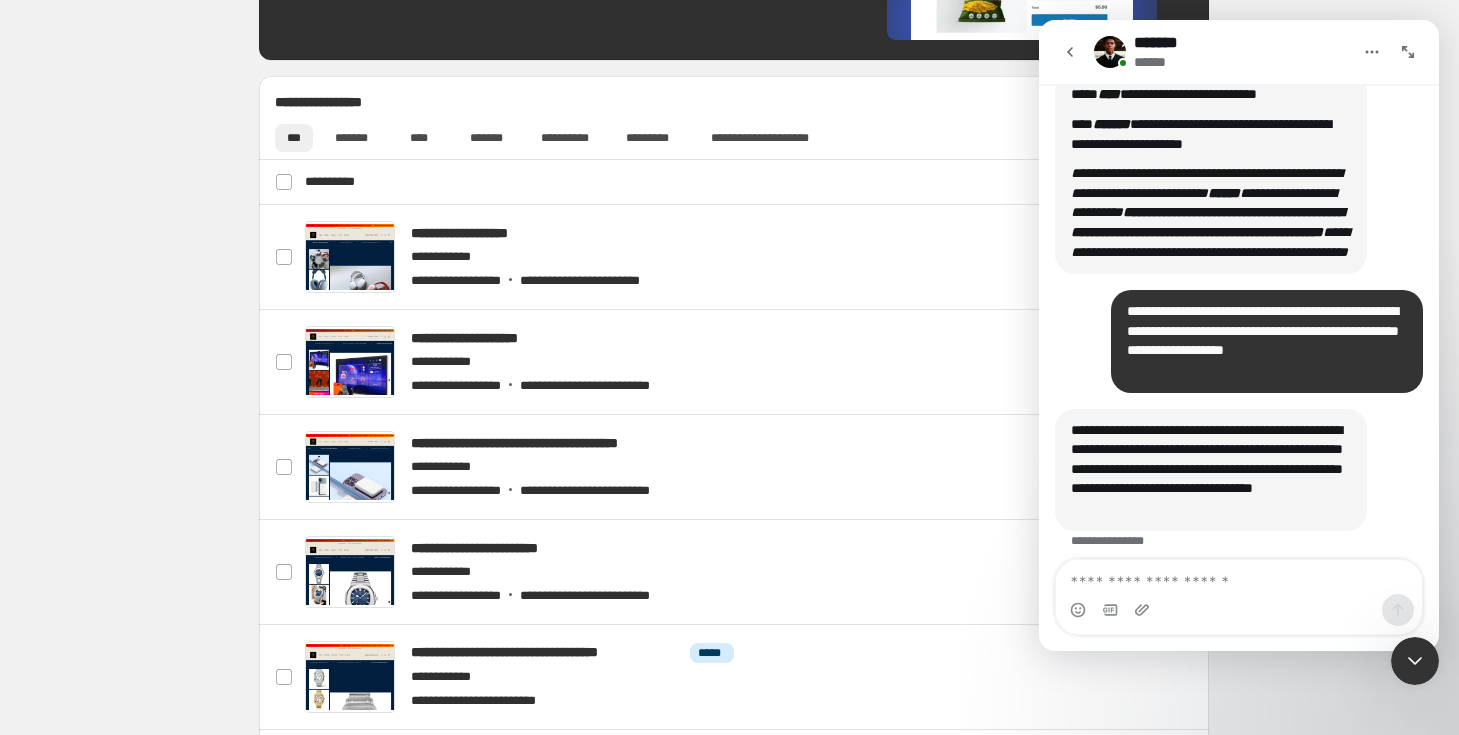 scroll, scrollTop: 738, scrollLeft: 0, axis: vertical 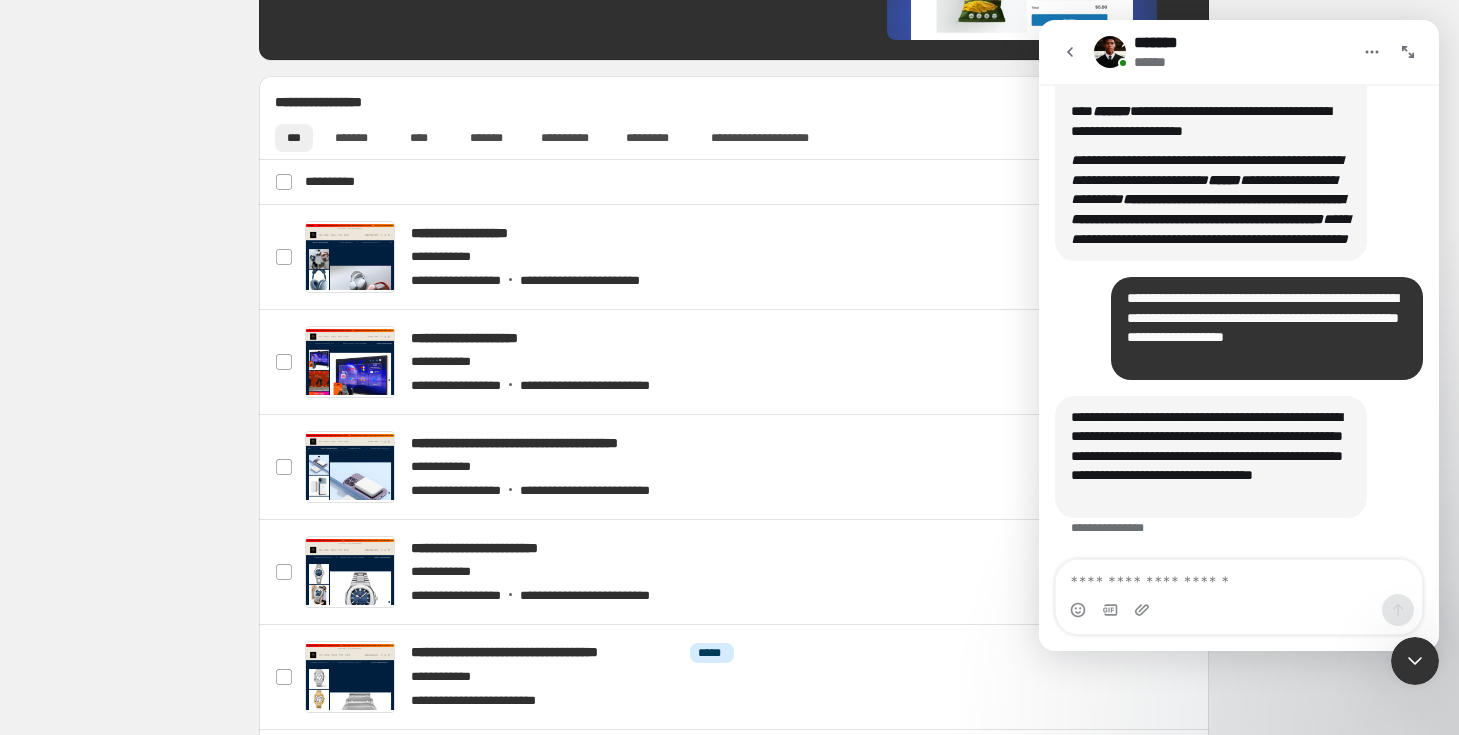 click at bounding box center (1239, 610) 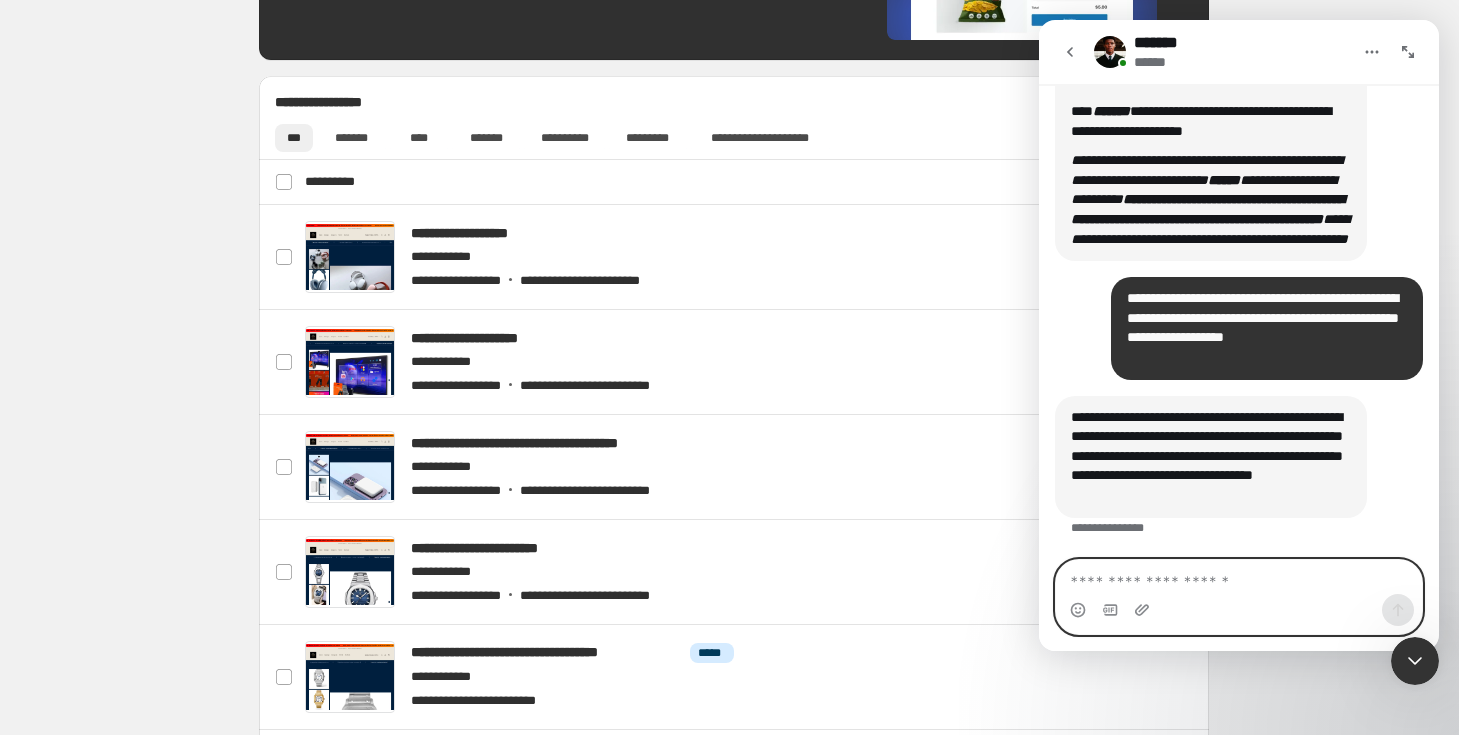 click at bounding box center (1239, 577) 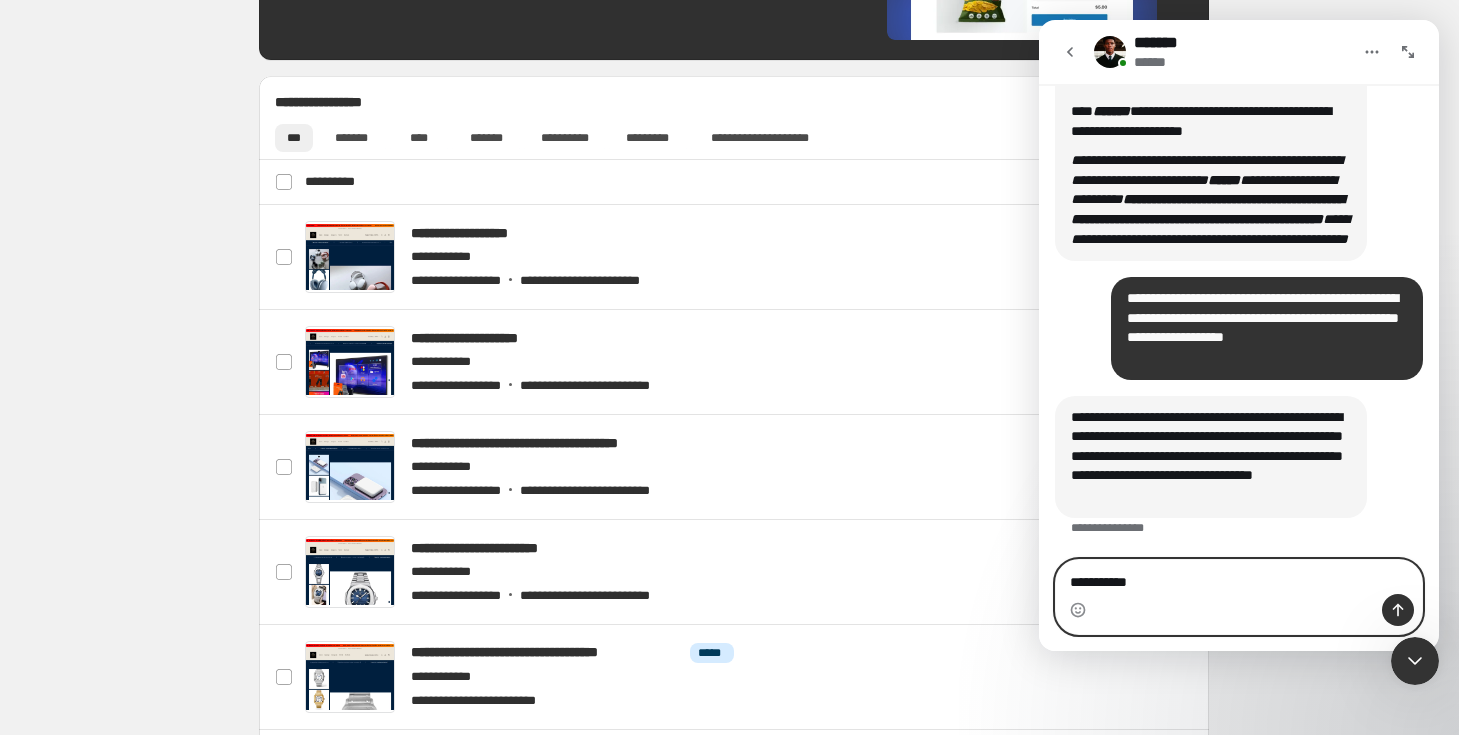 type on "**********" 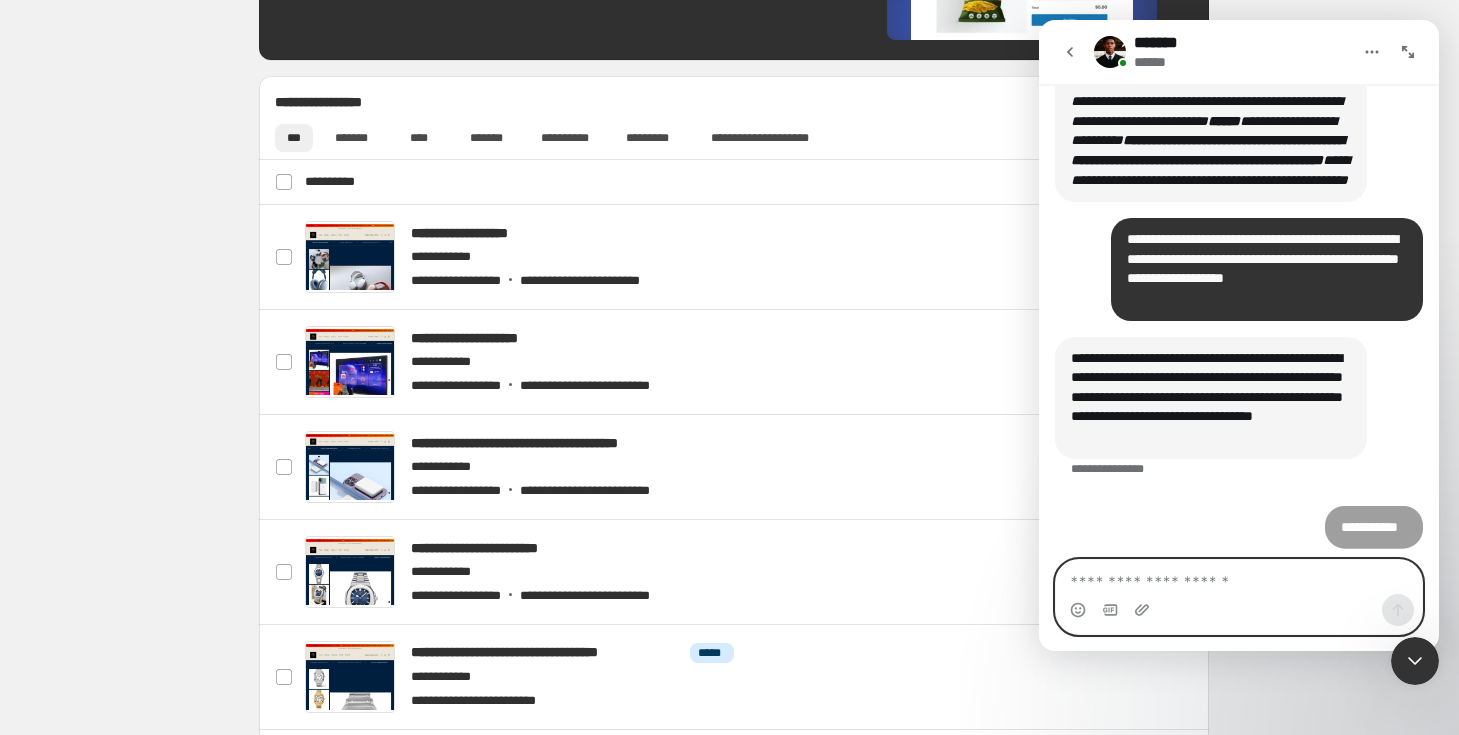 scroll, scrollTop: 798, scrollLeft: 0, axis: vertical 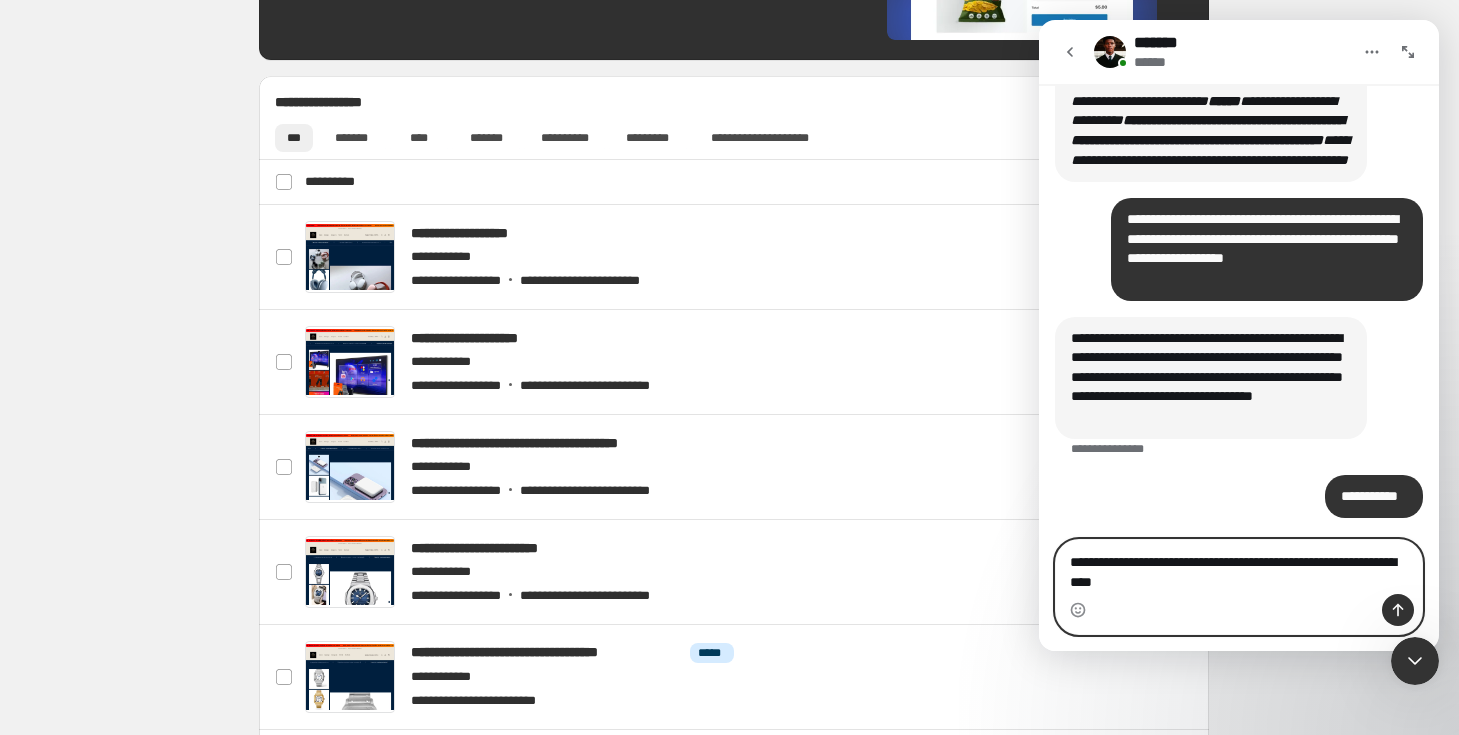 type on "**********" 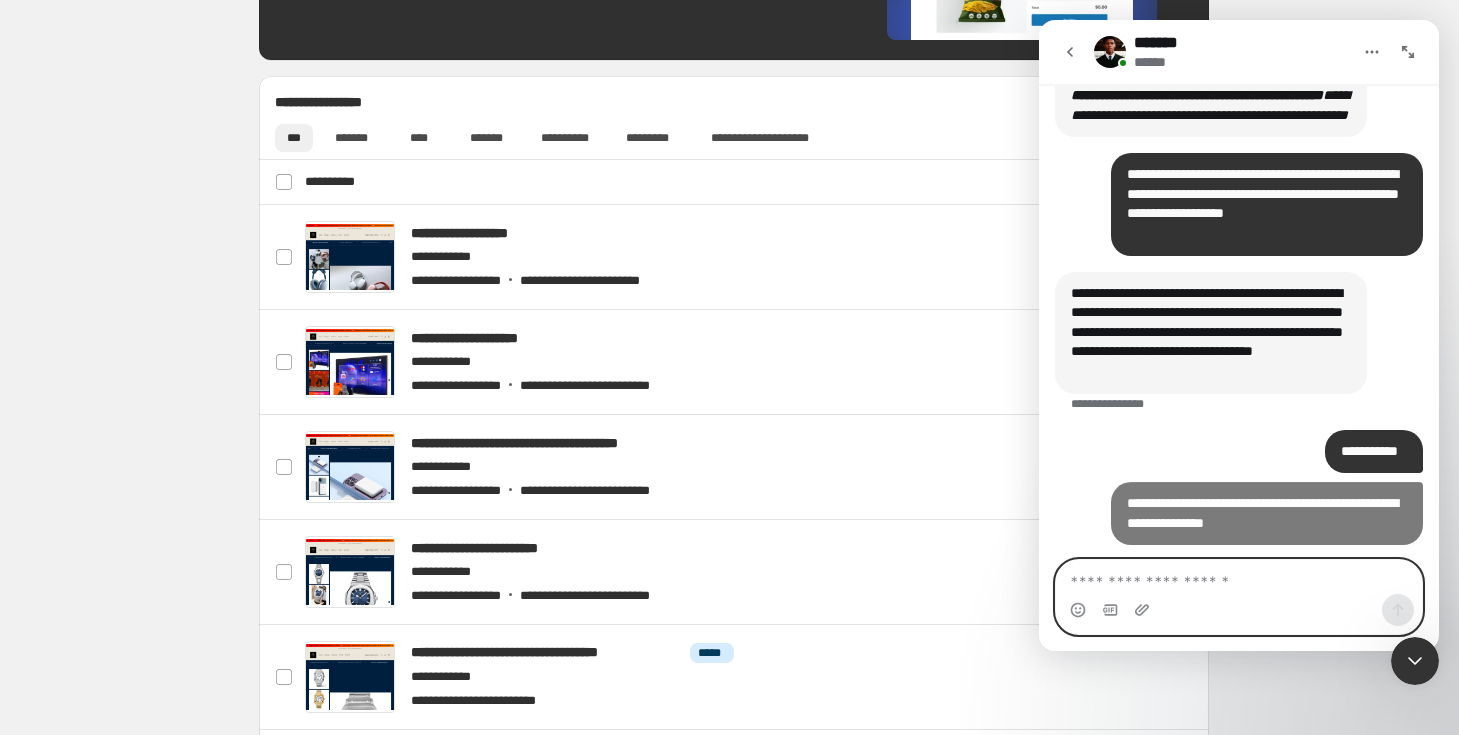 scroll, scrollTop: 862, scrollLeft: 0, axis: vertical 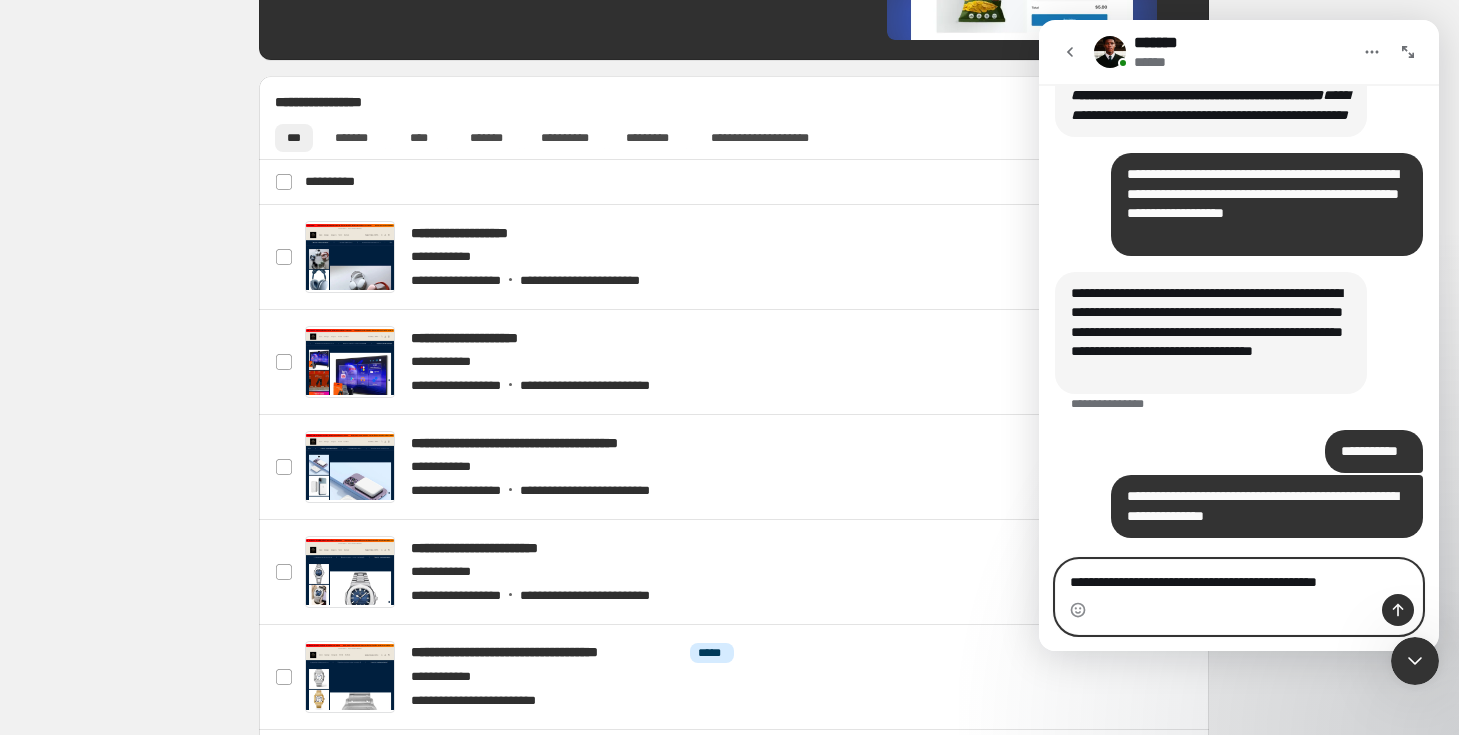 type on "**********" 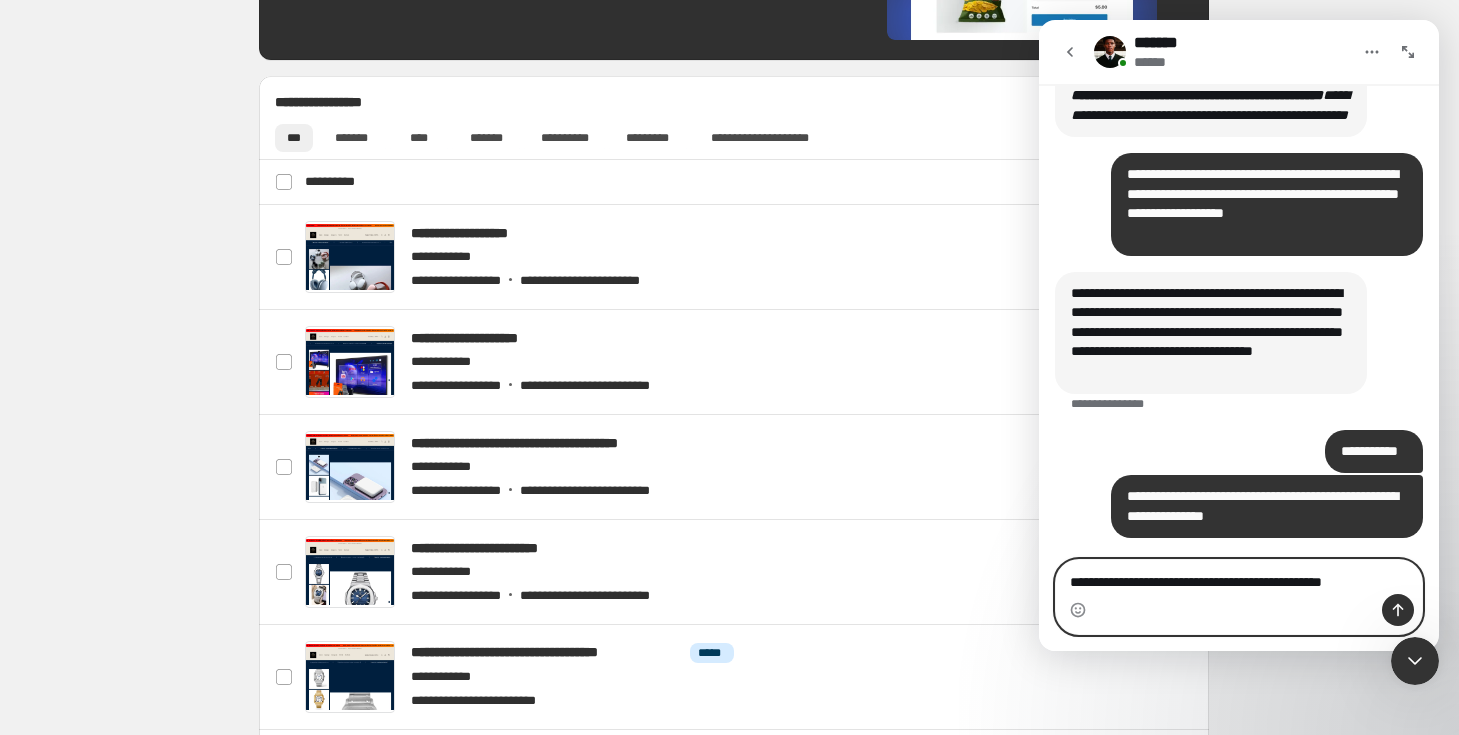 type 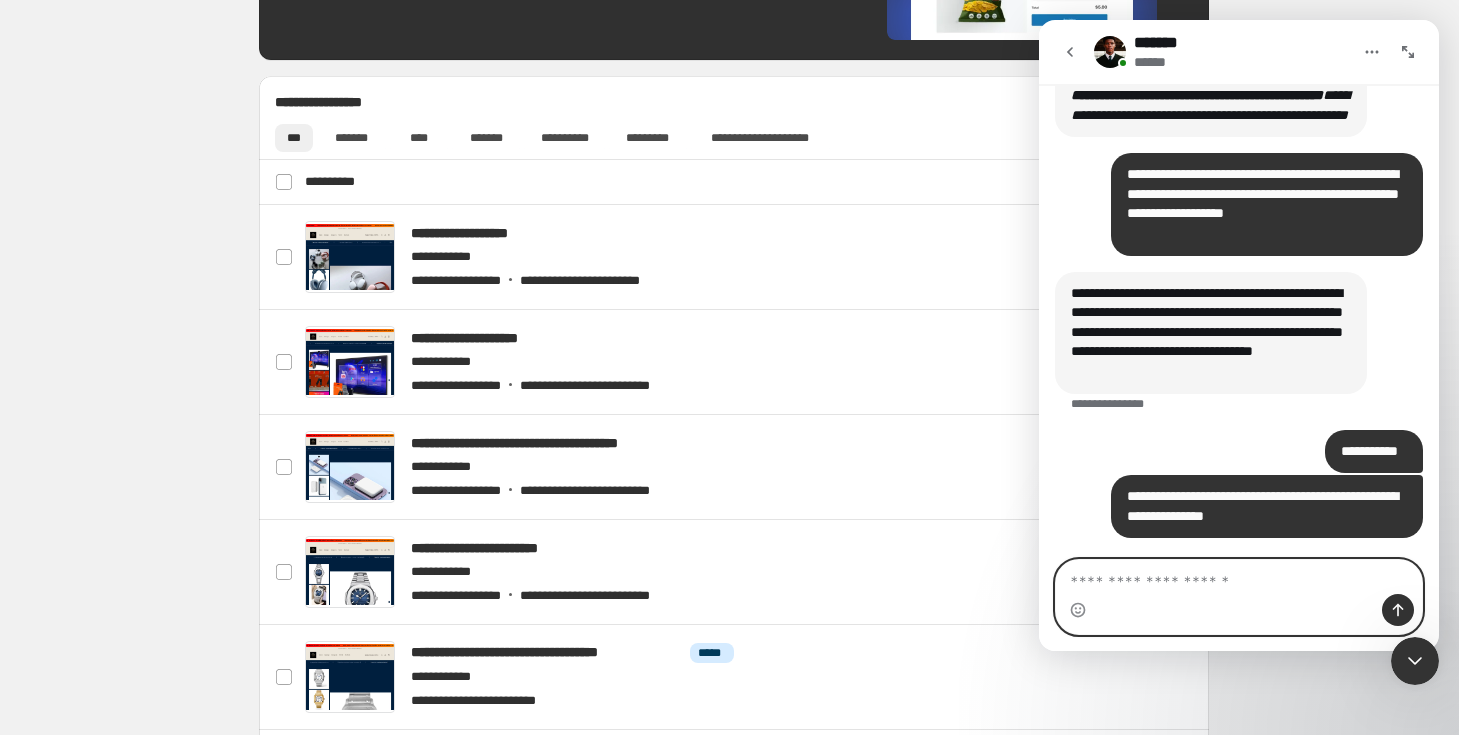 scroll, scrollTop: 928, scrollLeft: 0, axis: vertical 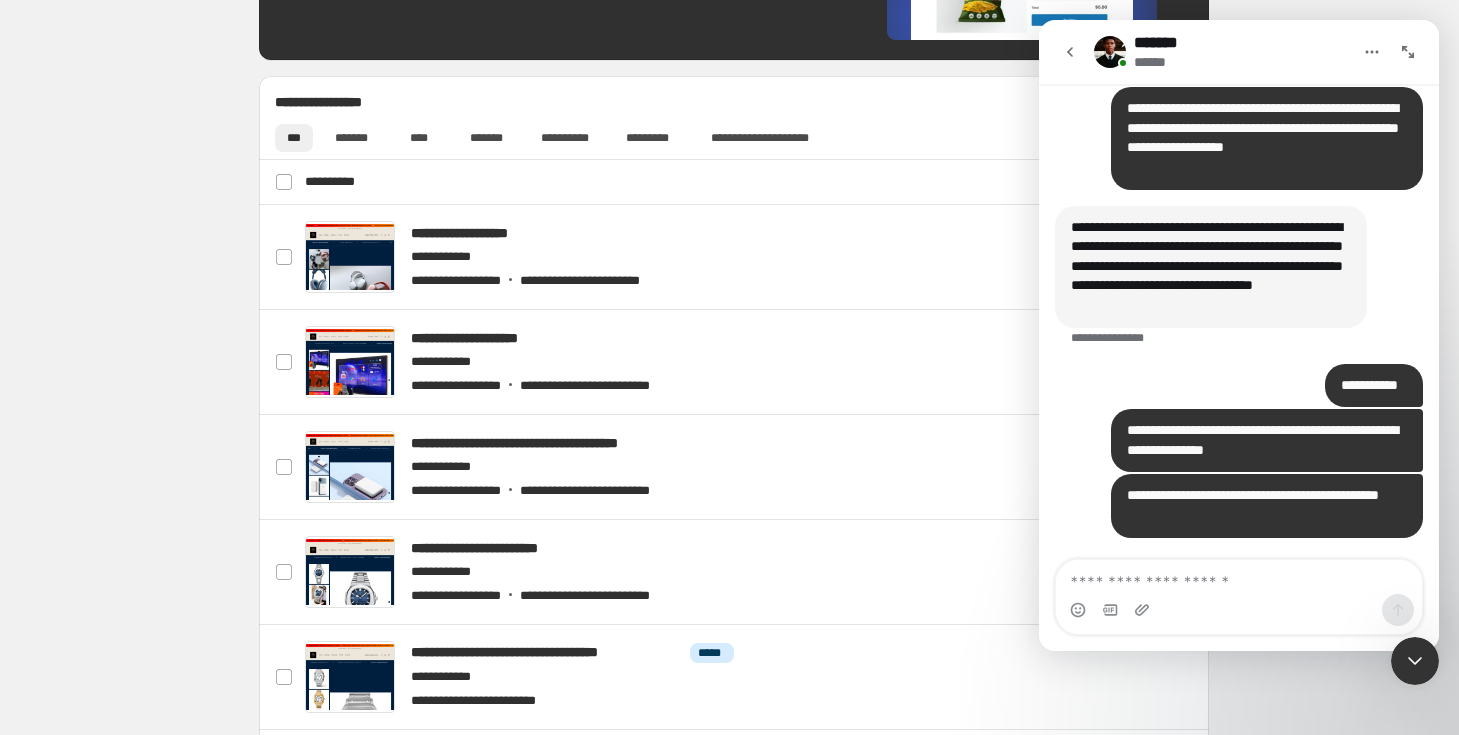 click on "**********" at bounding box center (734, 381) 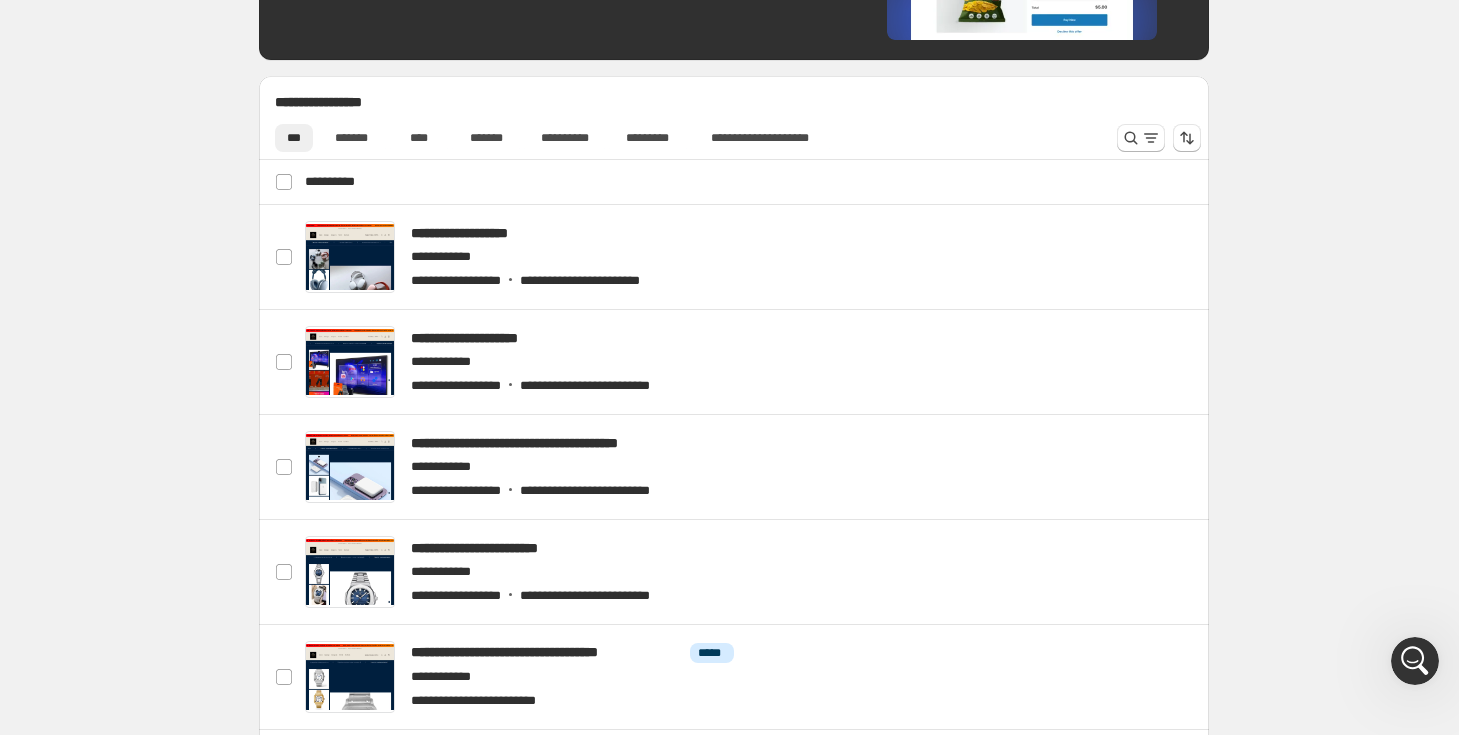 click 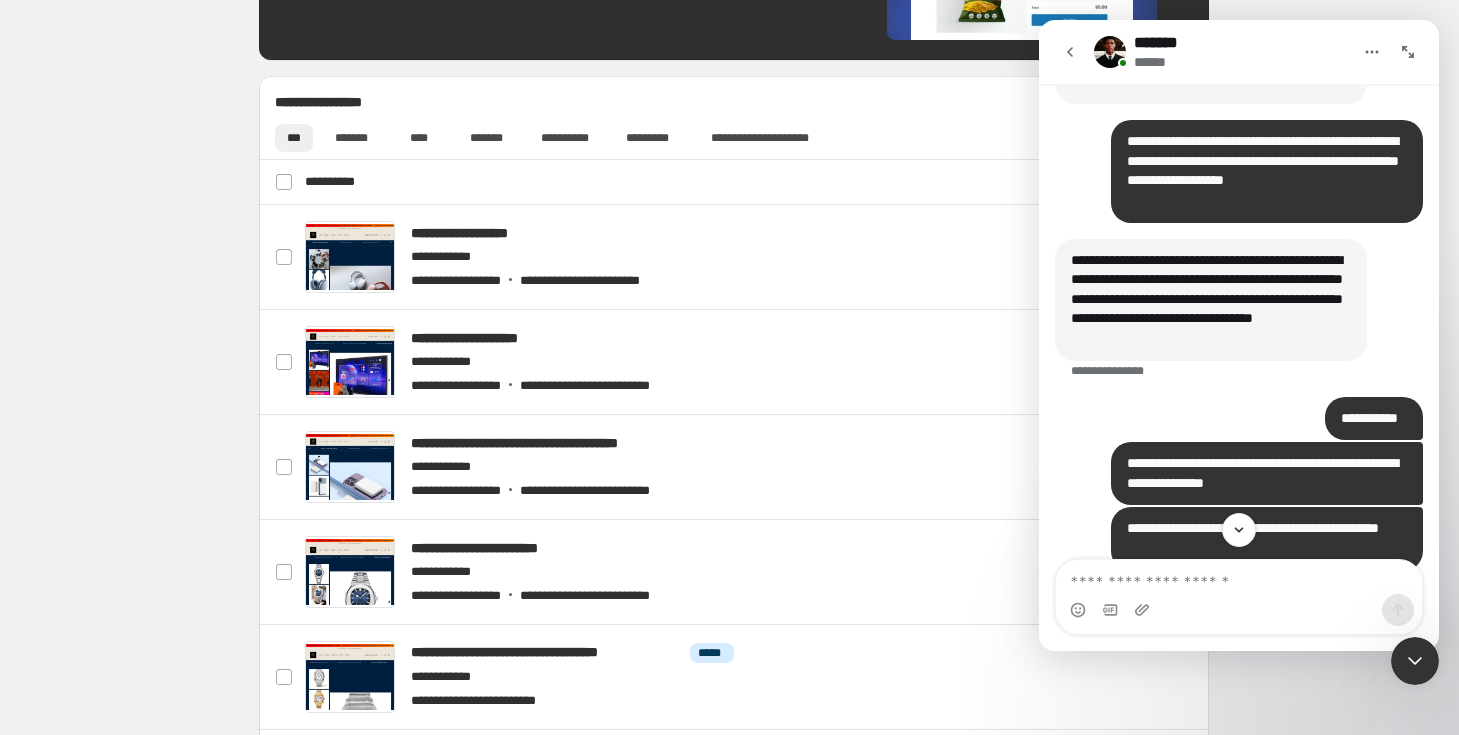 scroll, scrollTop: 928, scrollLeft: 0, axis: vertical 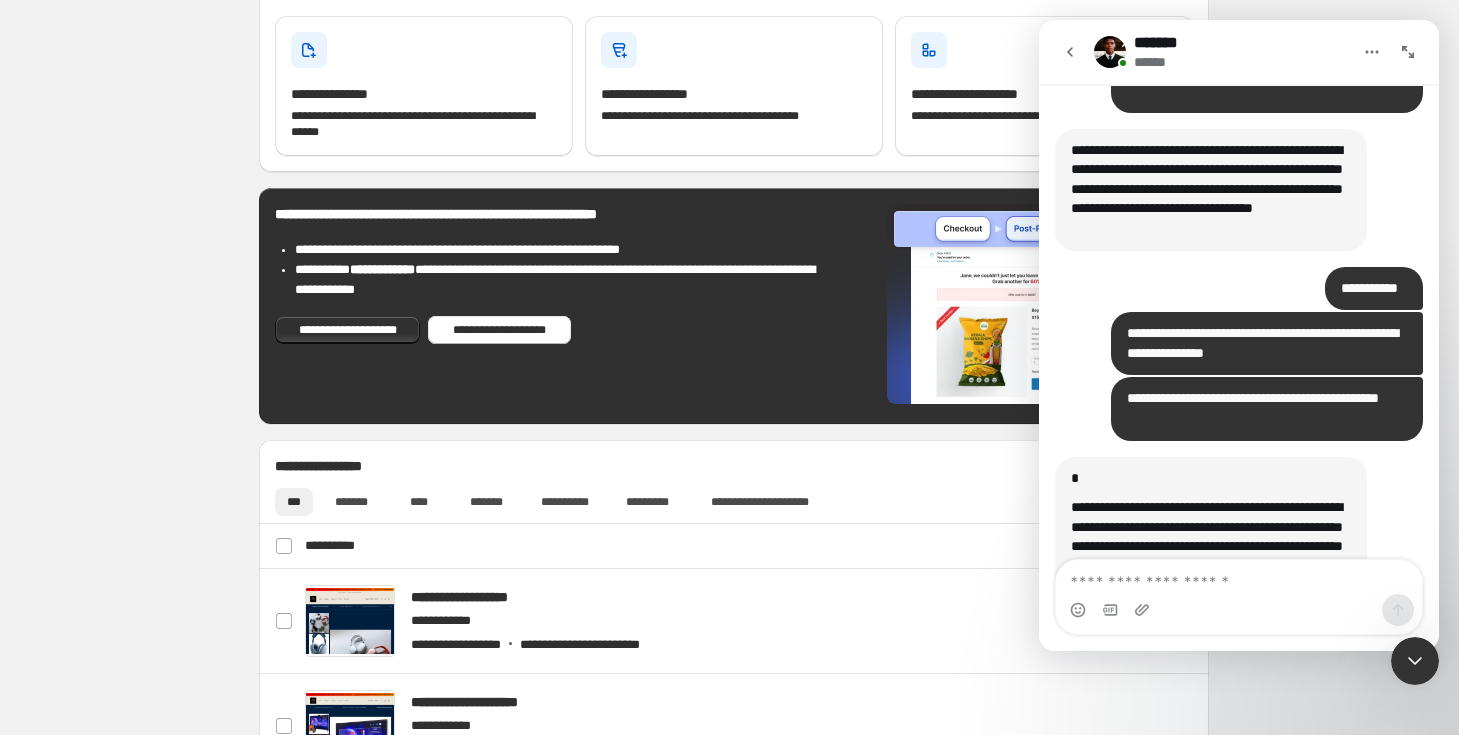 click on "**********" at bounding box center (734, 745) 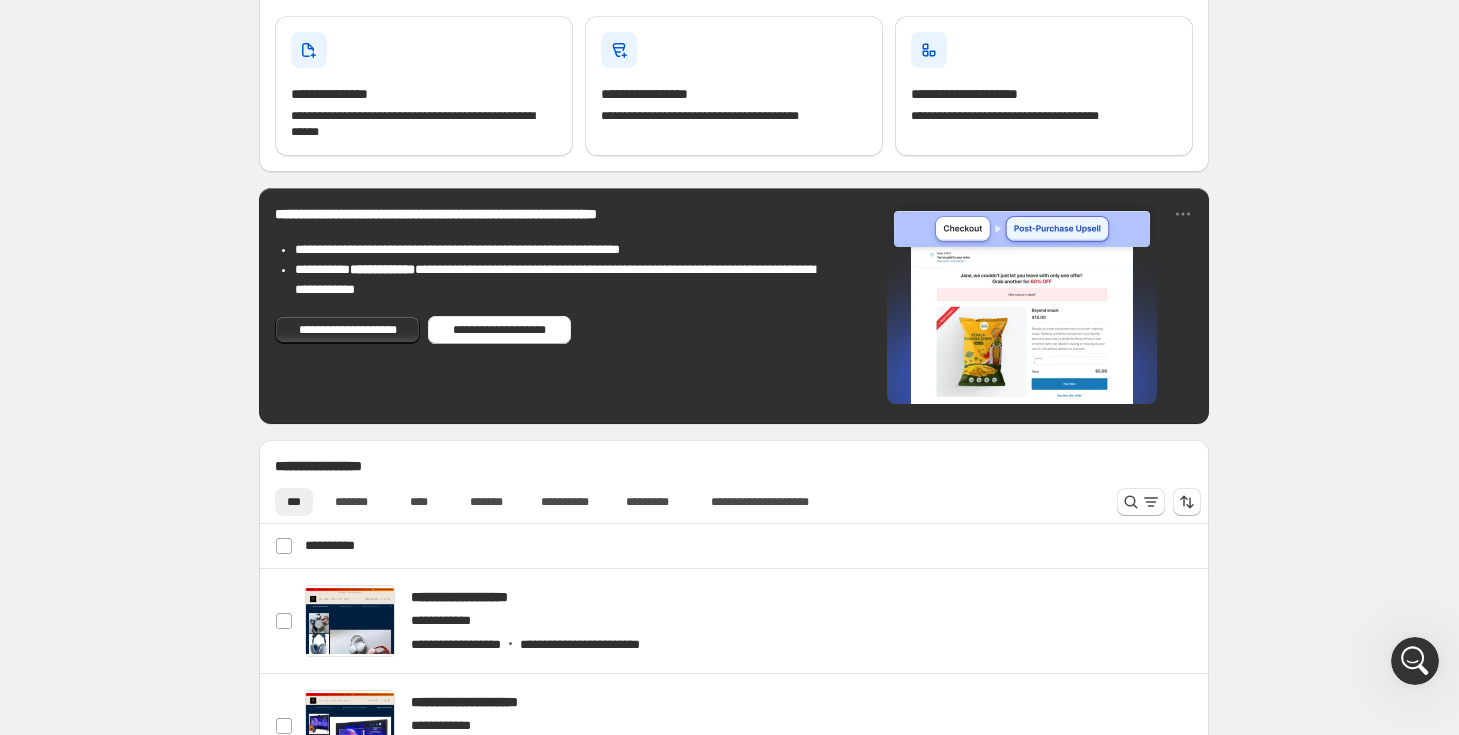 scroll, scrollTop: 0, scrollLeft: 0, axis: both 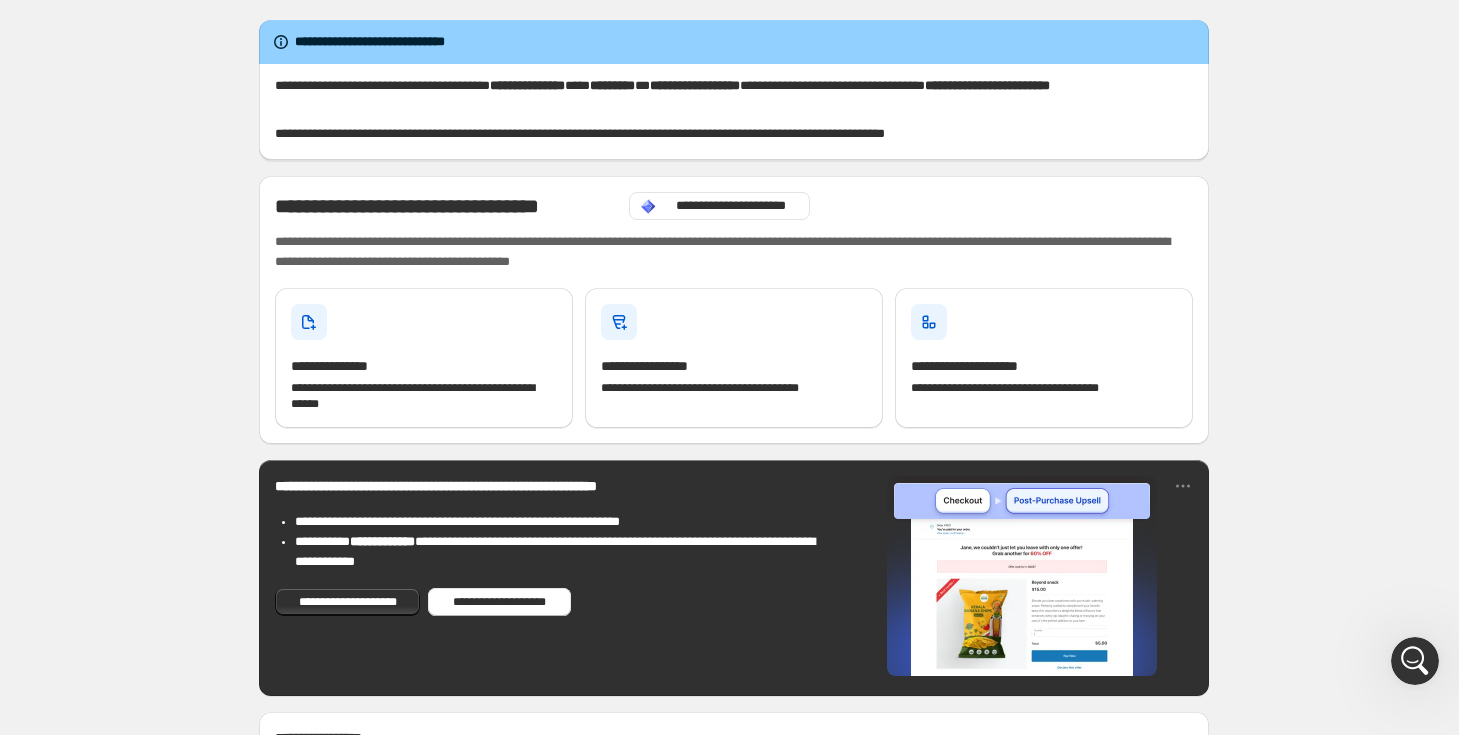 click 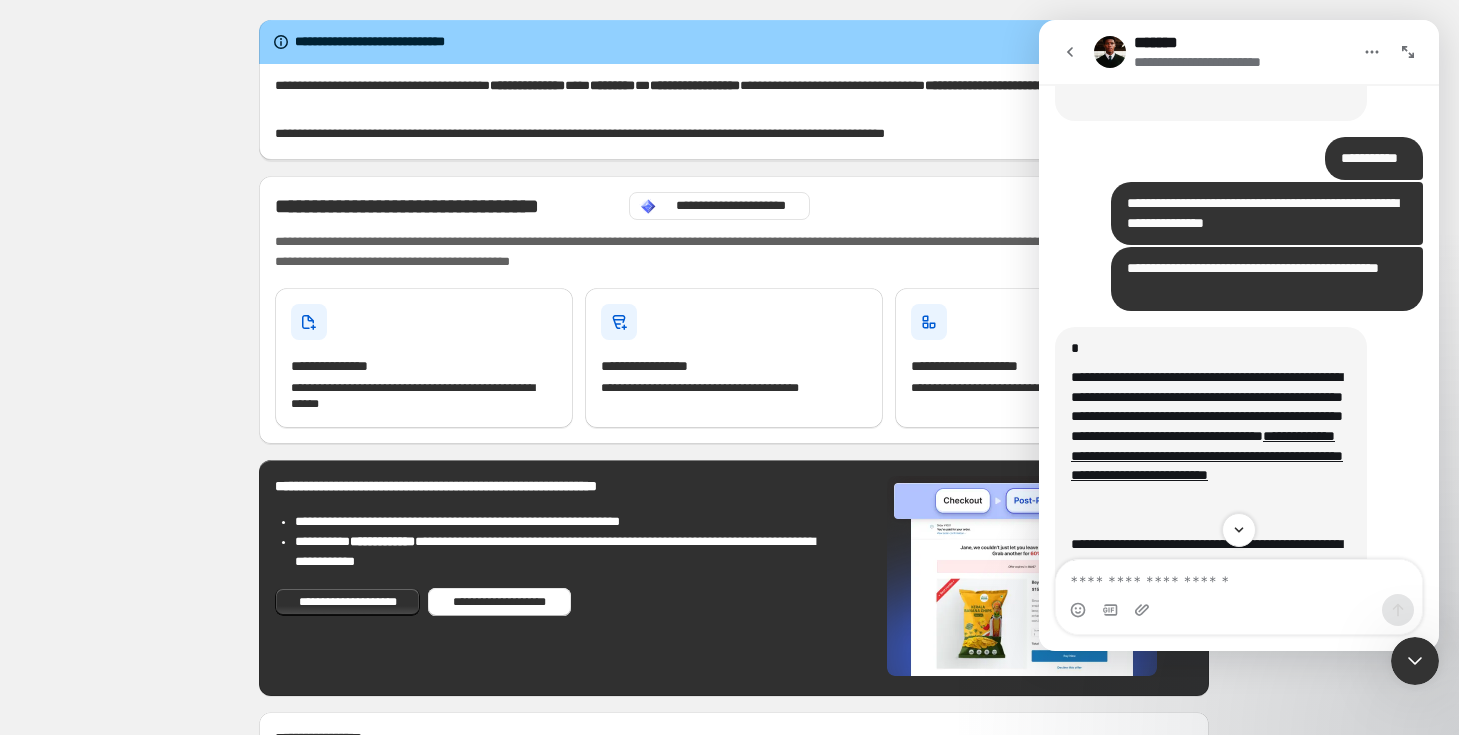 scroll, scrollTop: 1330, scrollLeft: 0, axis: vertical 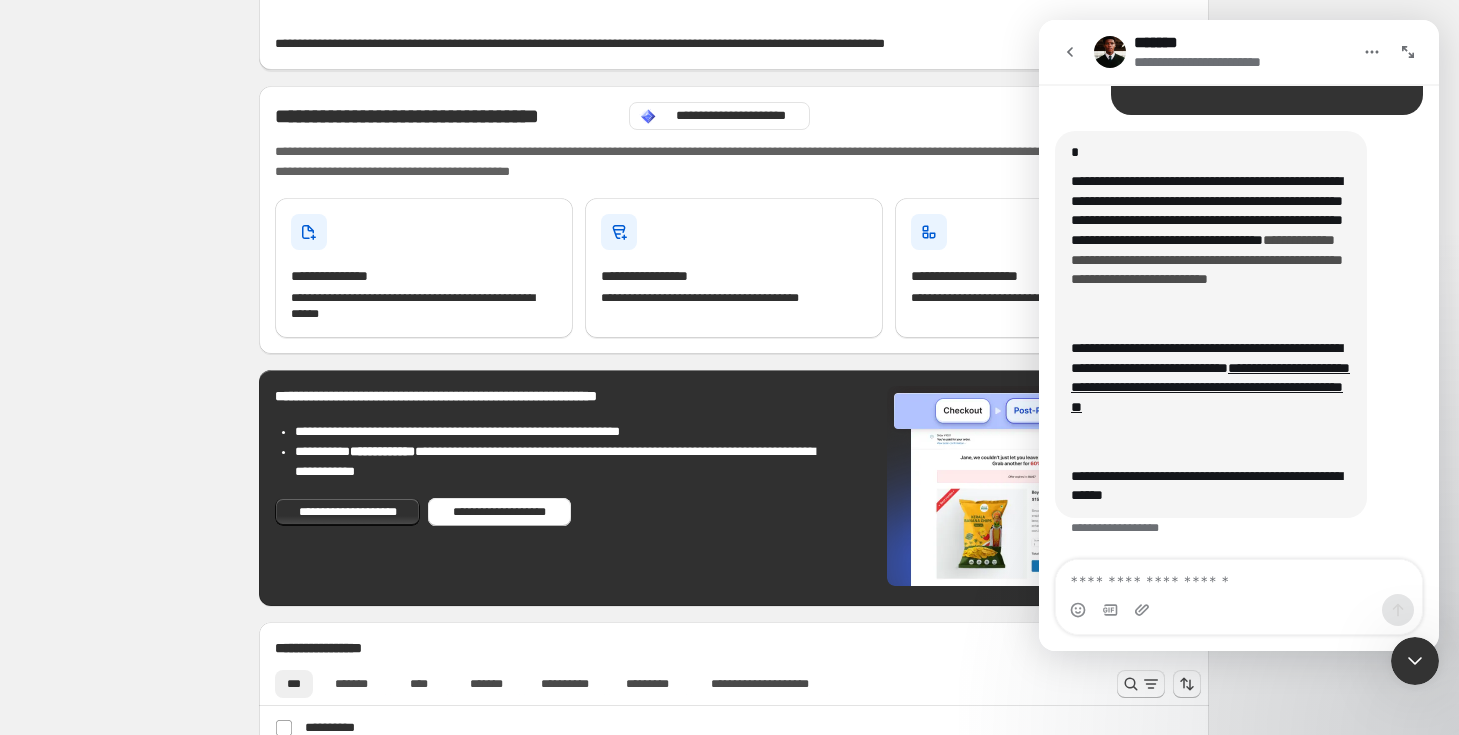 click on "**********" at bounding box center [1207, 259] 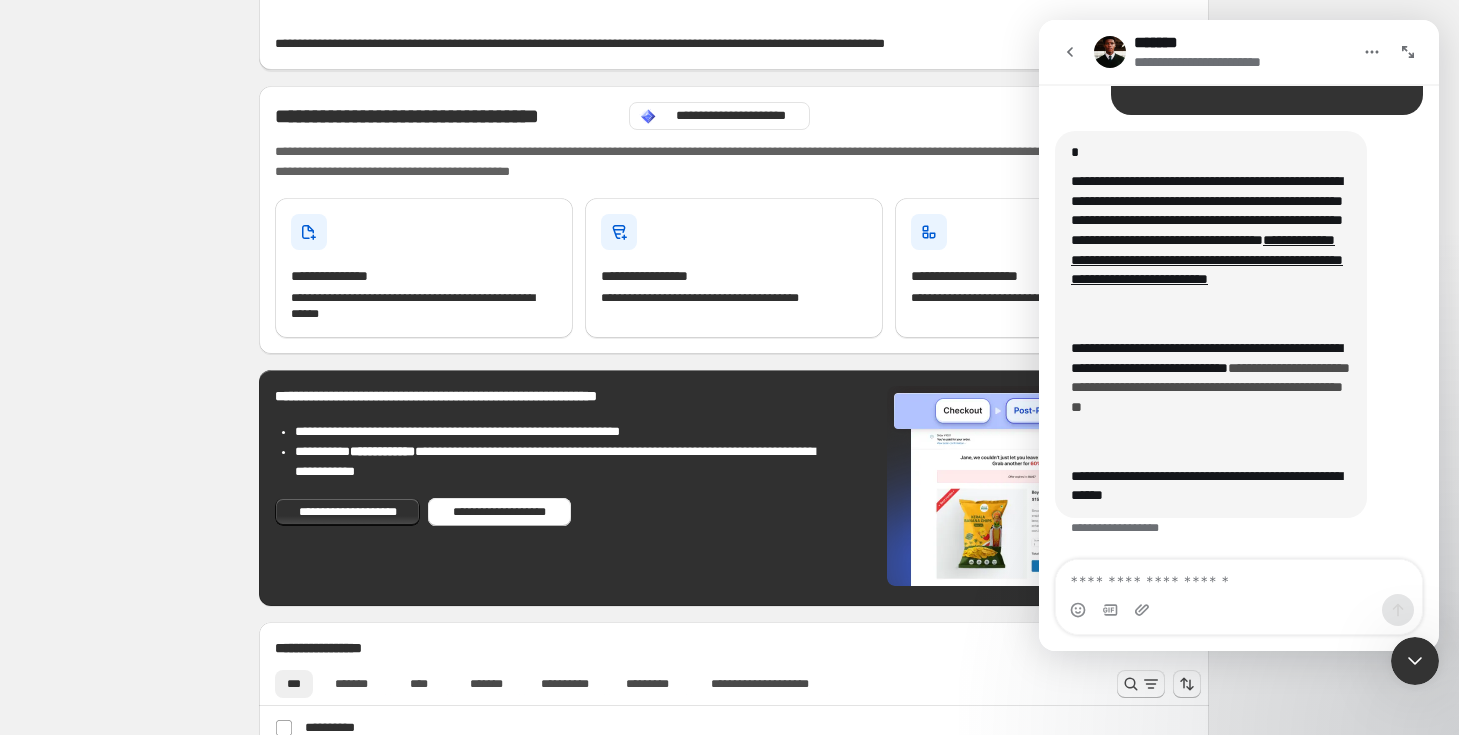 click on "**********" at bounding box center [1210, 387] 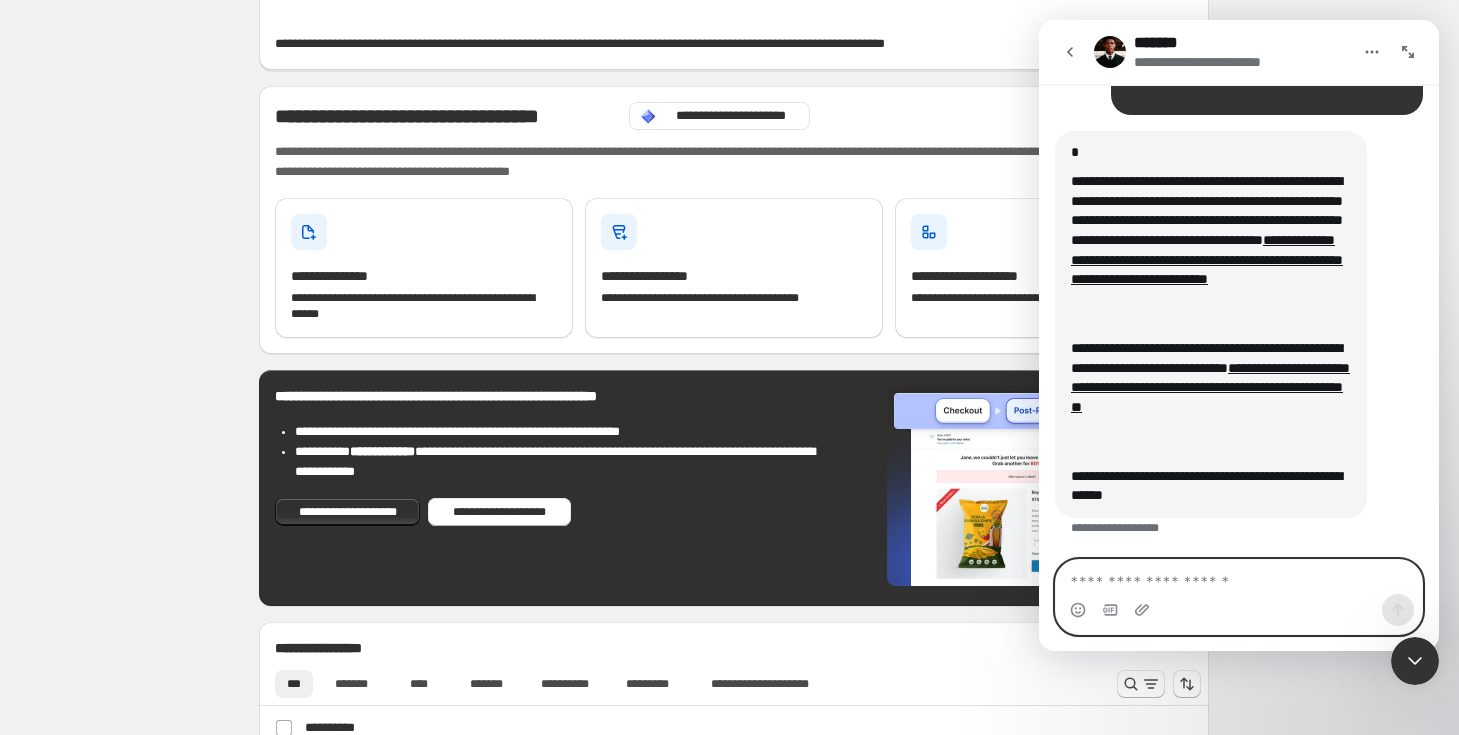 click at bounding box center [1239, 577] 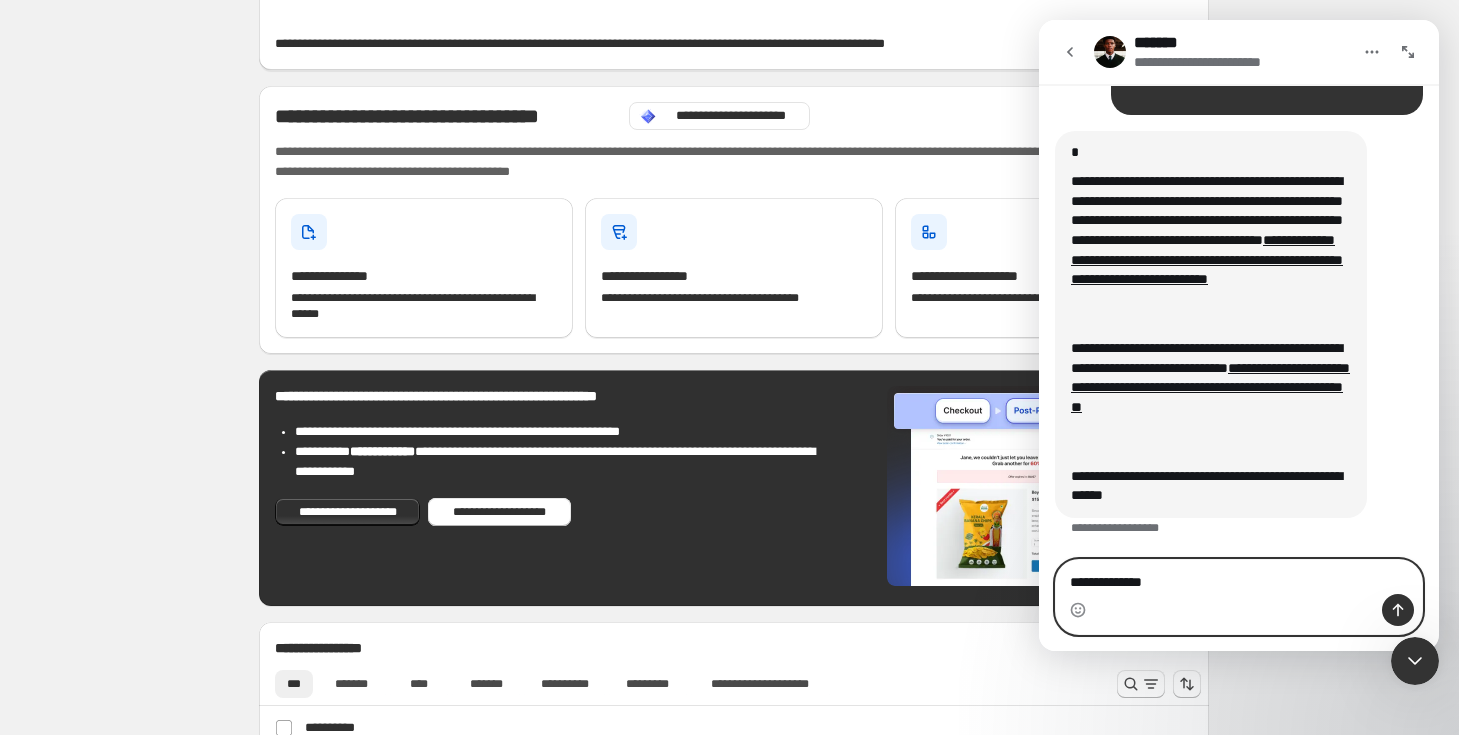 type on "**********" 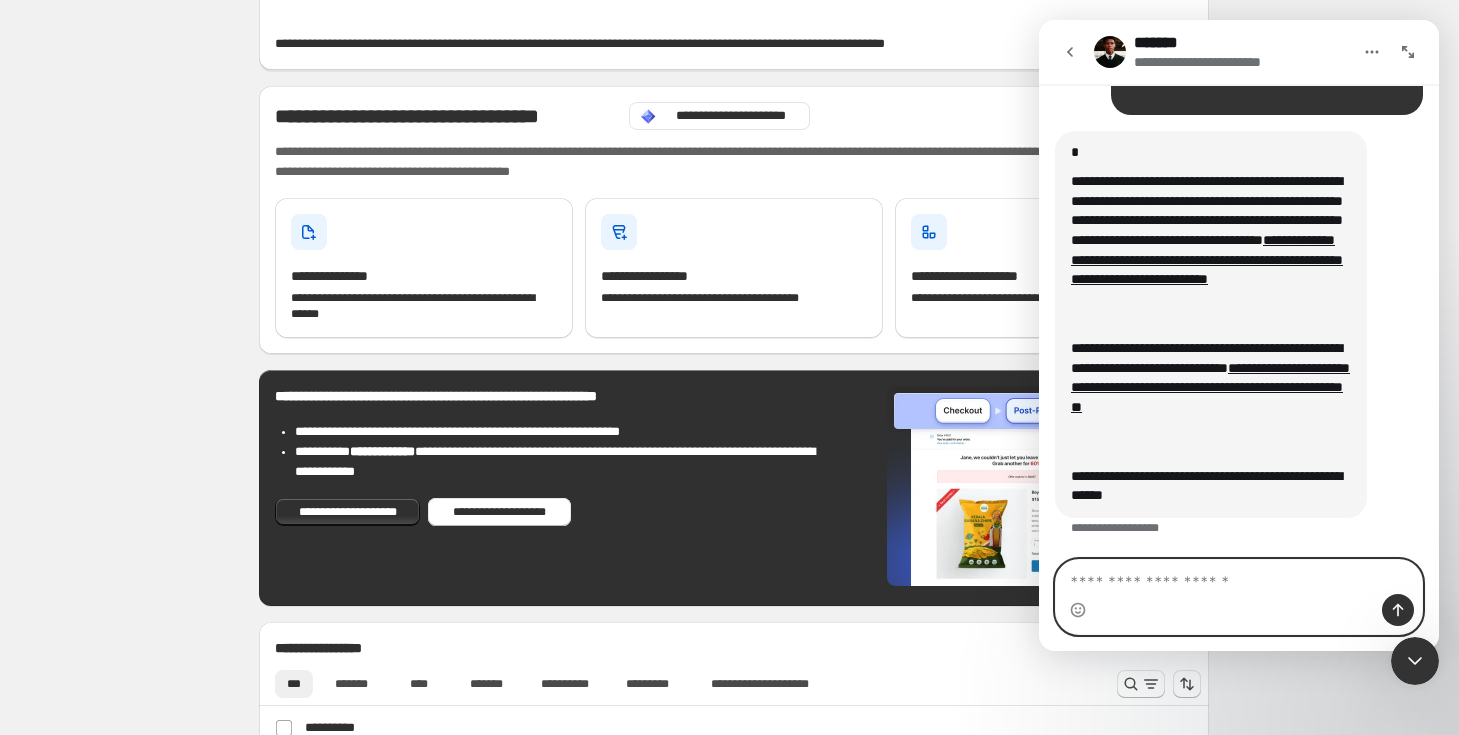scroll, scrollTop: 1390, scrollLeft: 0, axis: vertical 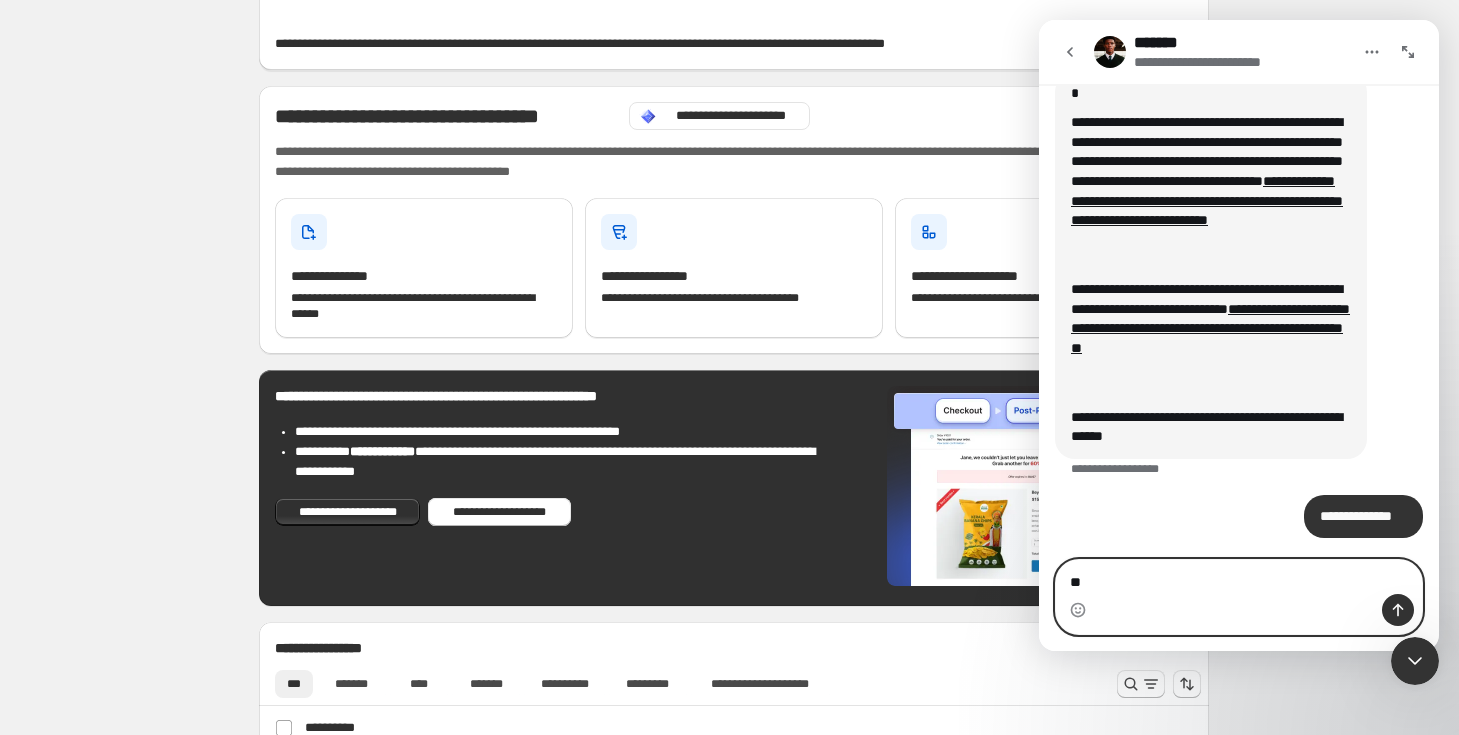 type on "*" 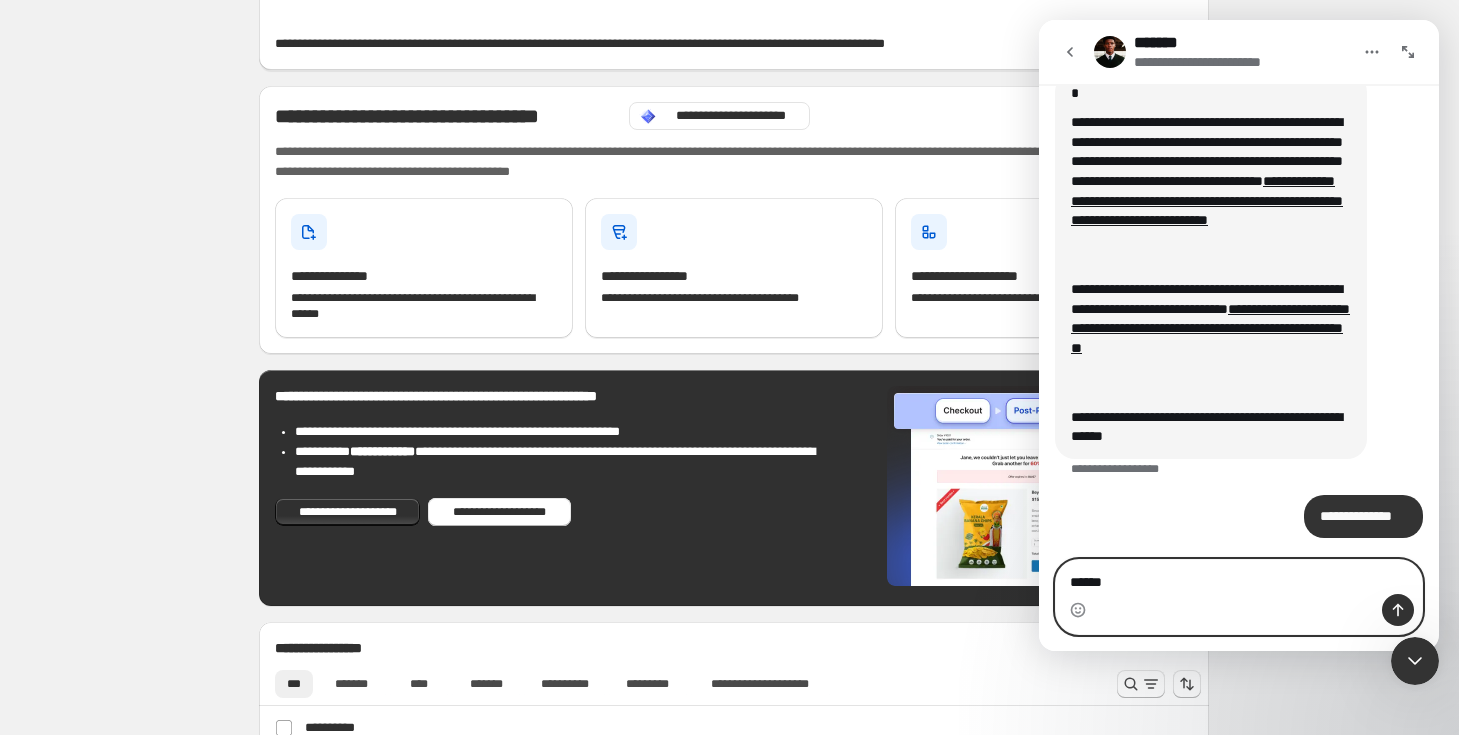 type on "******" 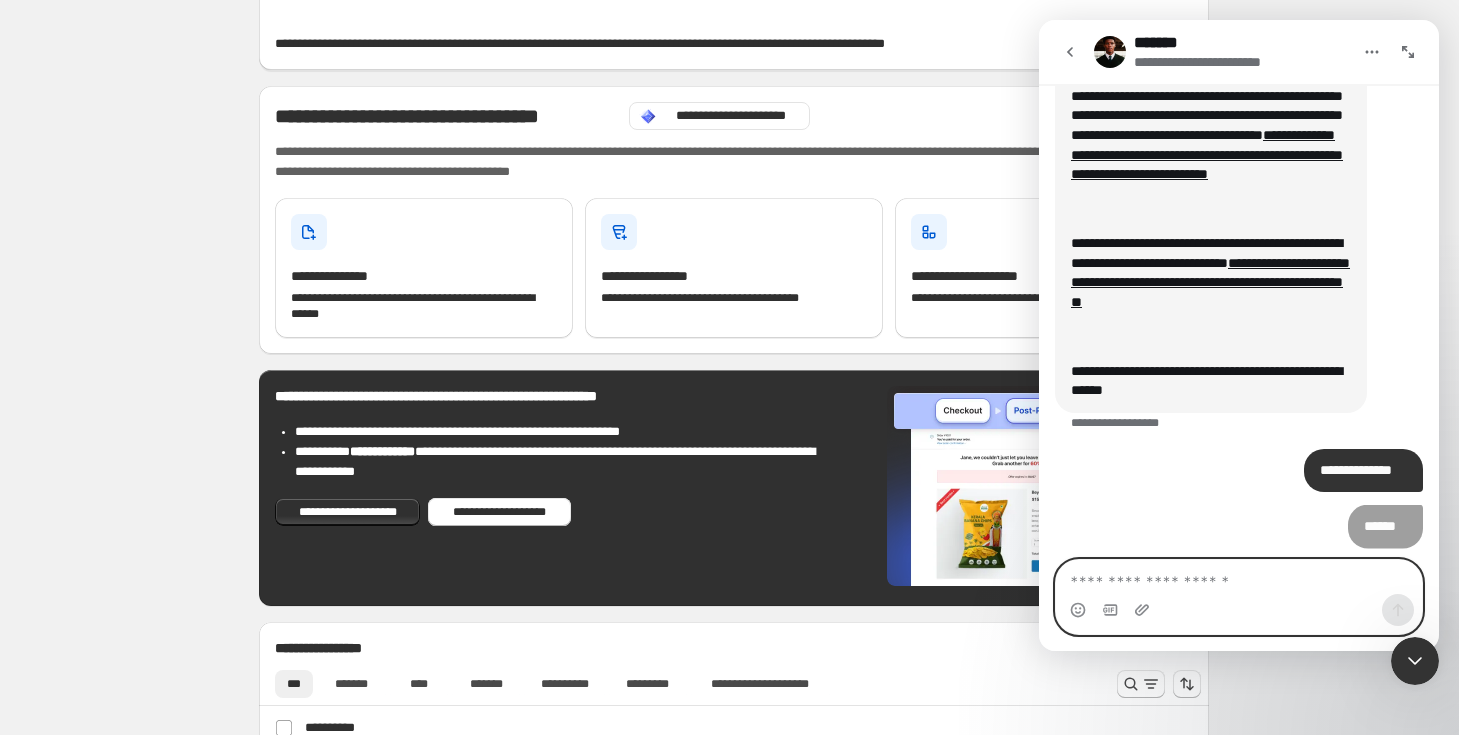 scroll, scrollTop: 1436, scrollLeft: 0, axis: vertical 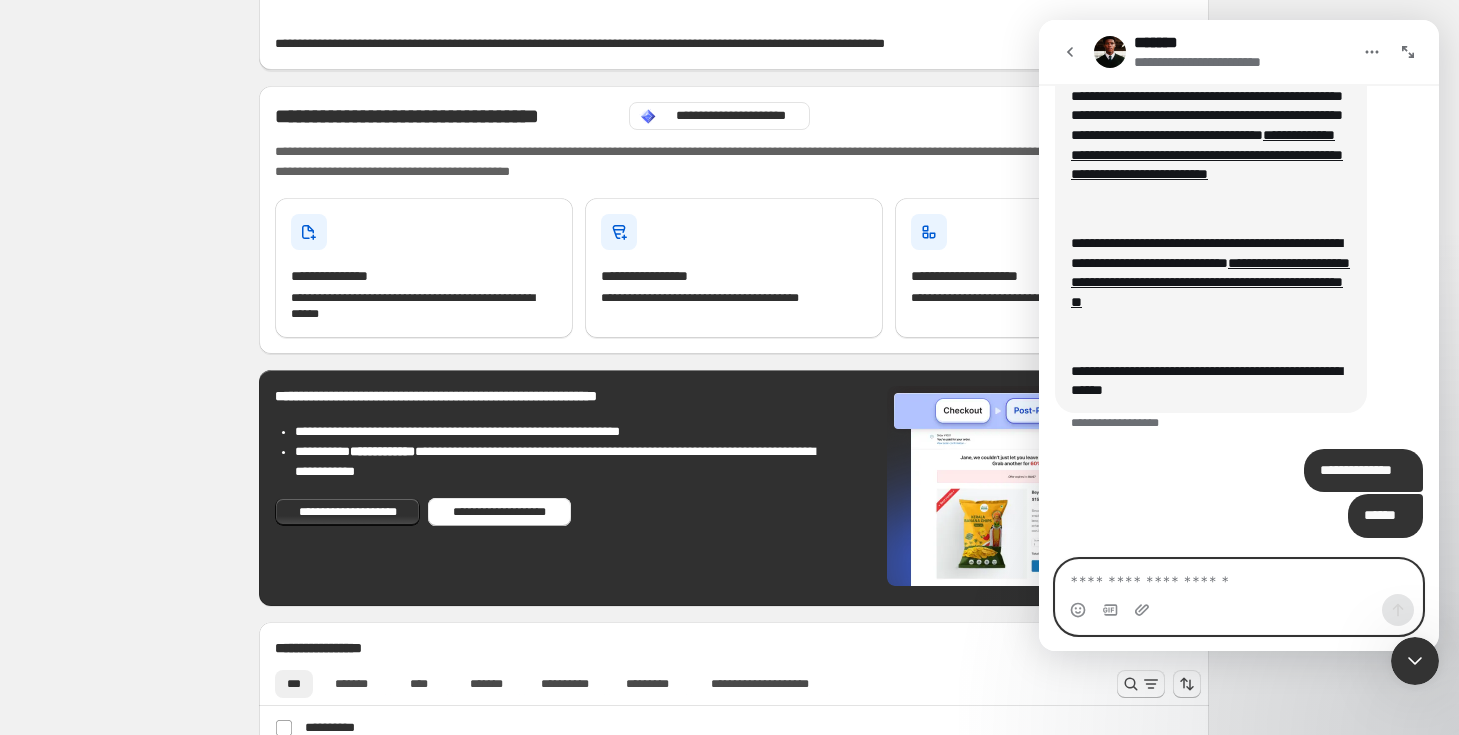 click at bounding box center (1239, 577) 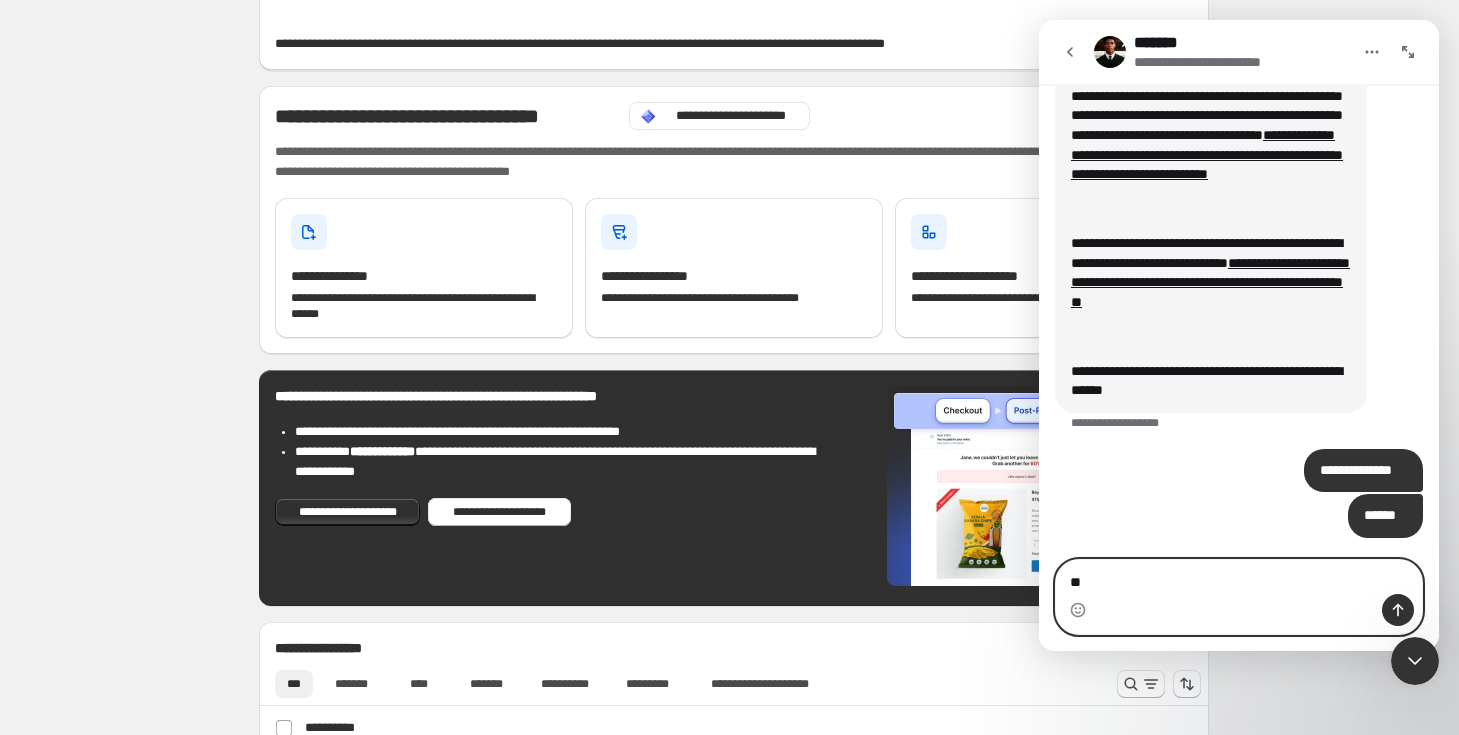 type on "*" 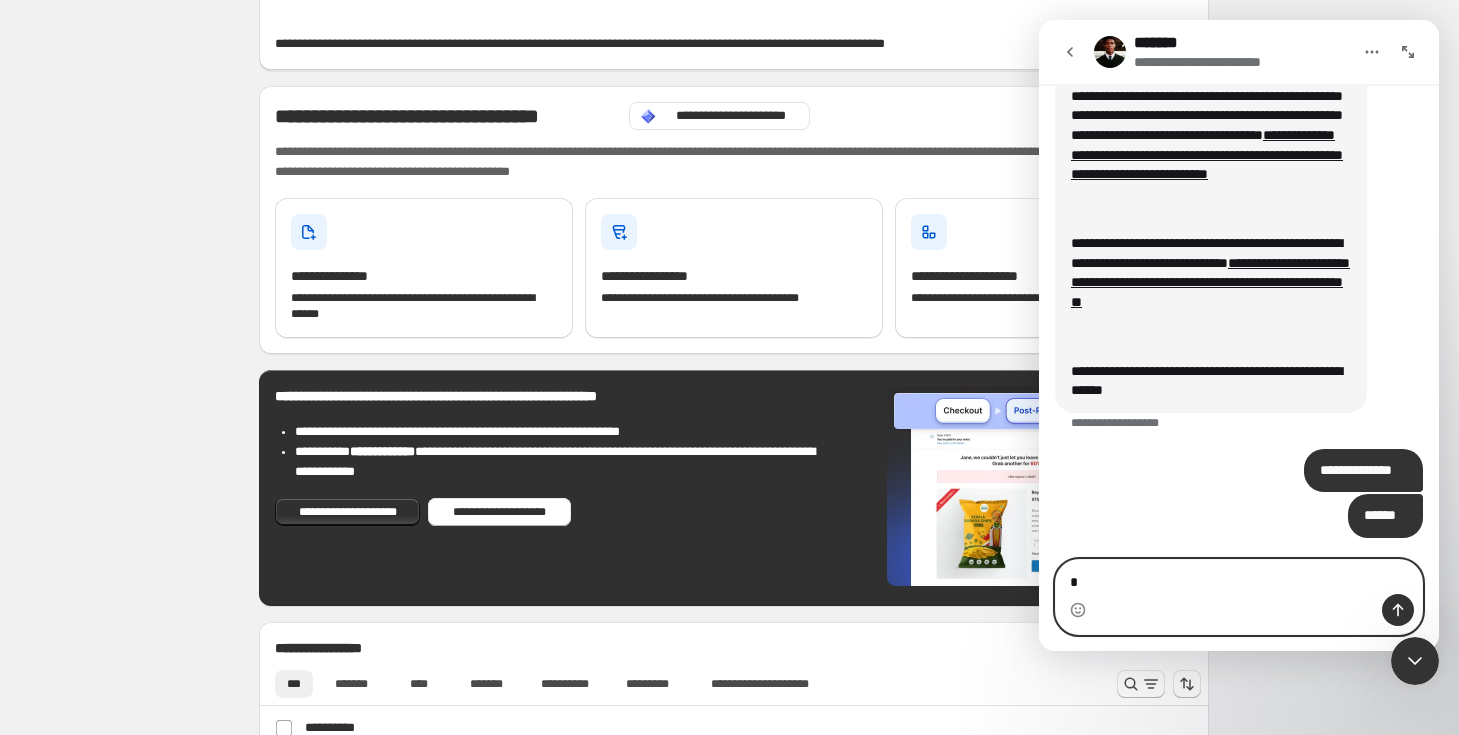 type 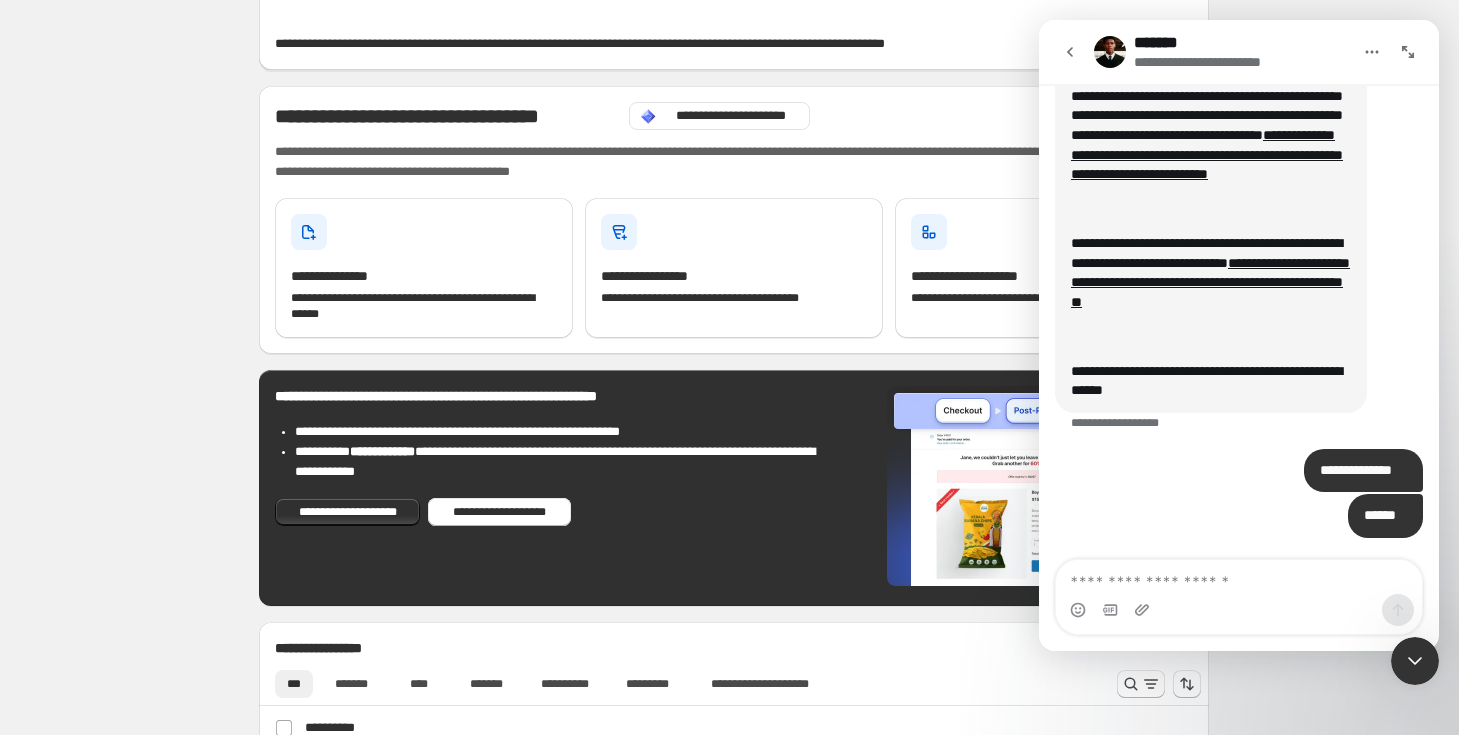 click on "**********" at bounding box center [734, 927] 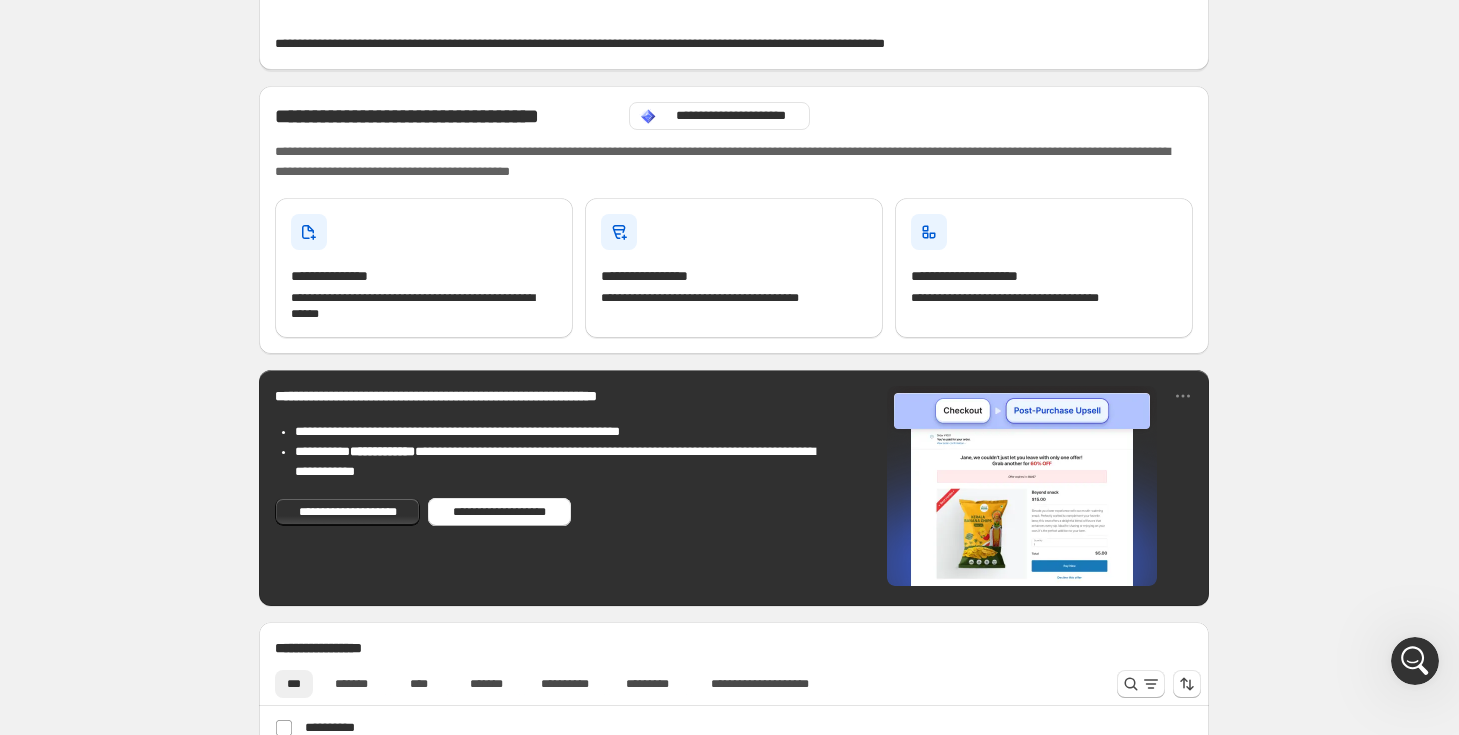 scroll, scrollTop: 0, scrollLeft: 0, axis: both 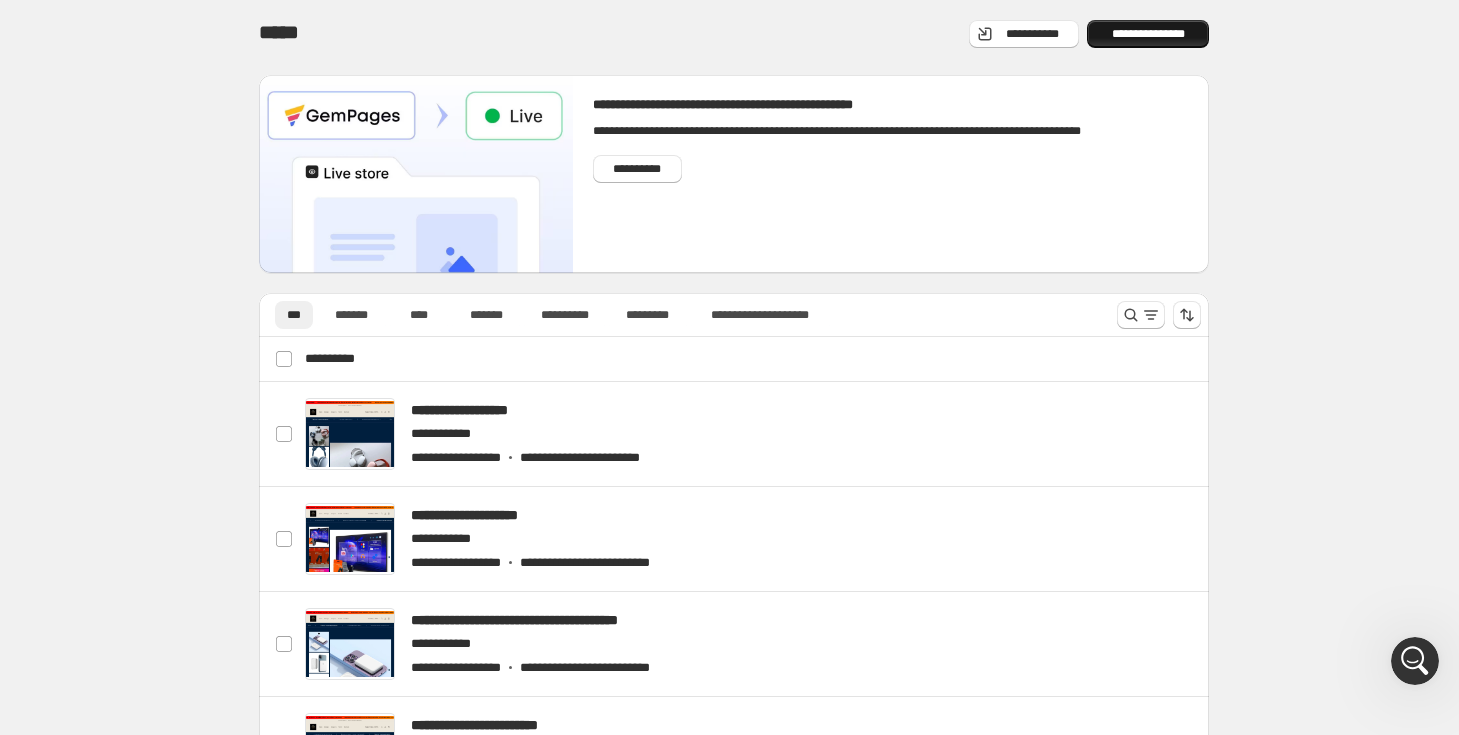 click on "**********" at bounding box center [1148, 34] 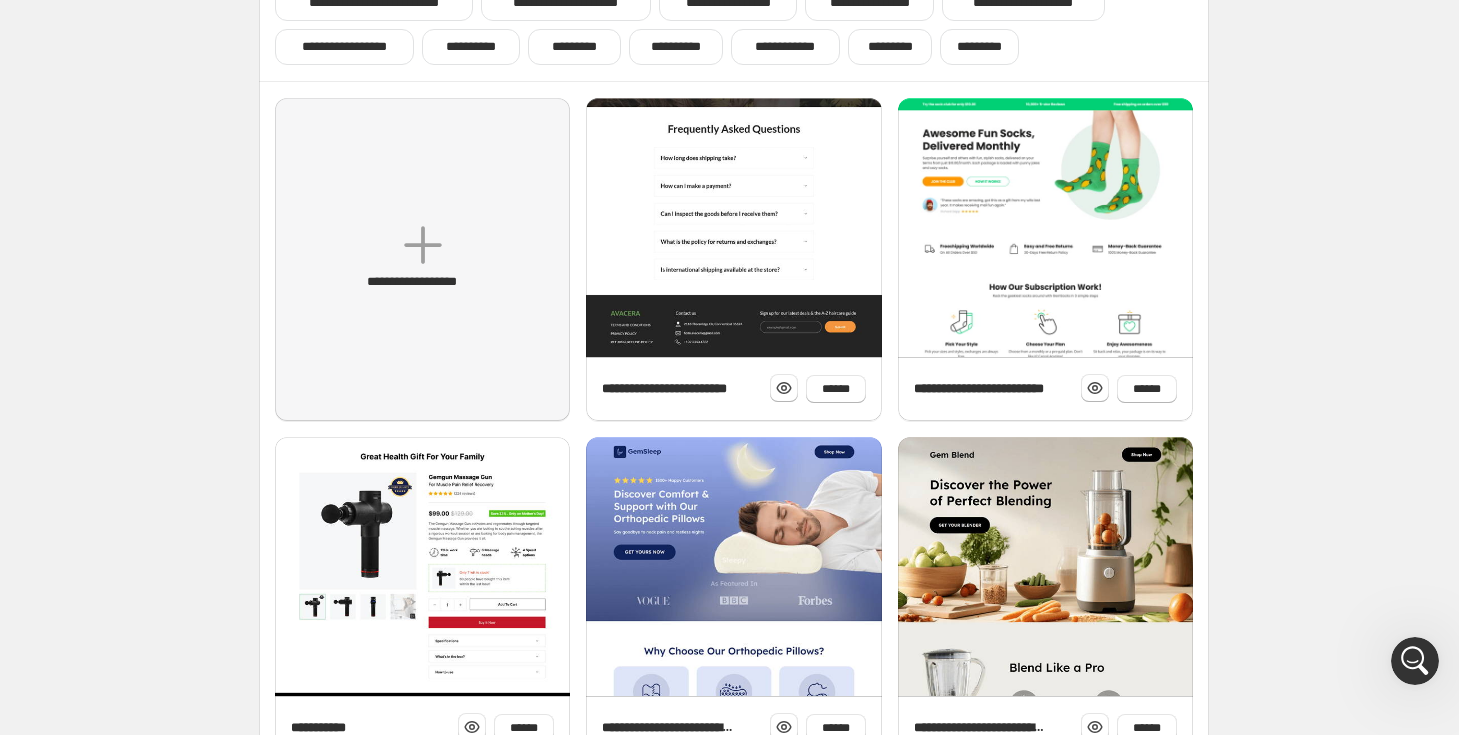 scroll, scrollTop: 0, scrollLeft: 0, axis: both 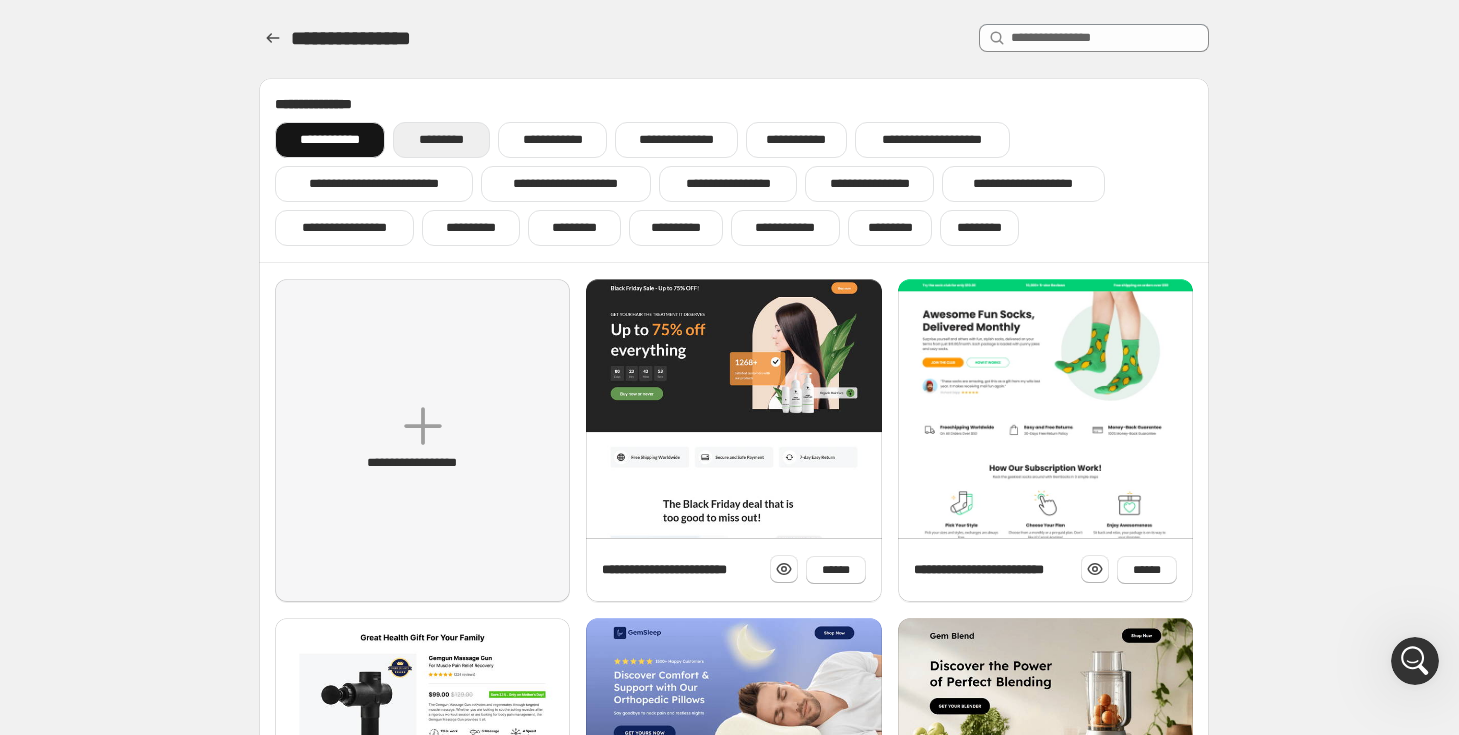 click on "*********" at bounding box center [441, 140] 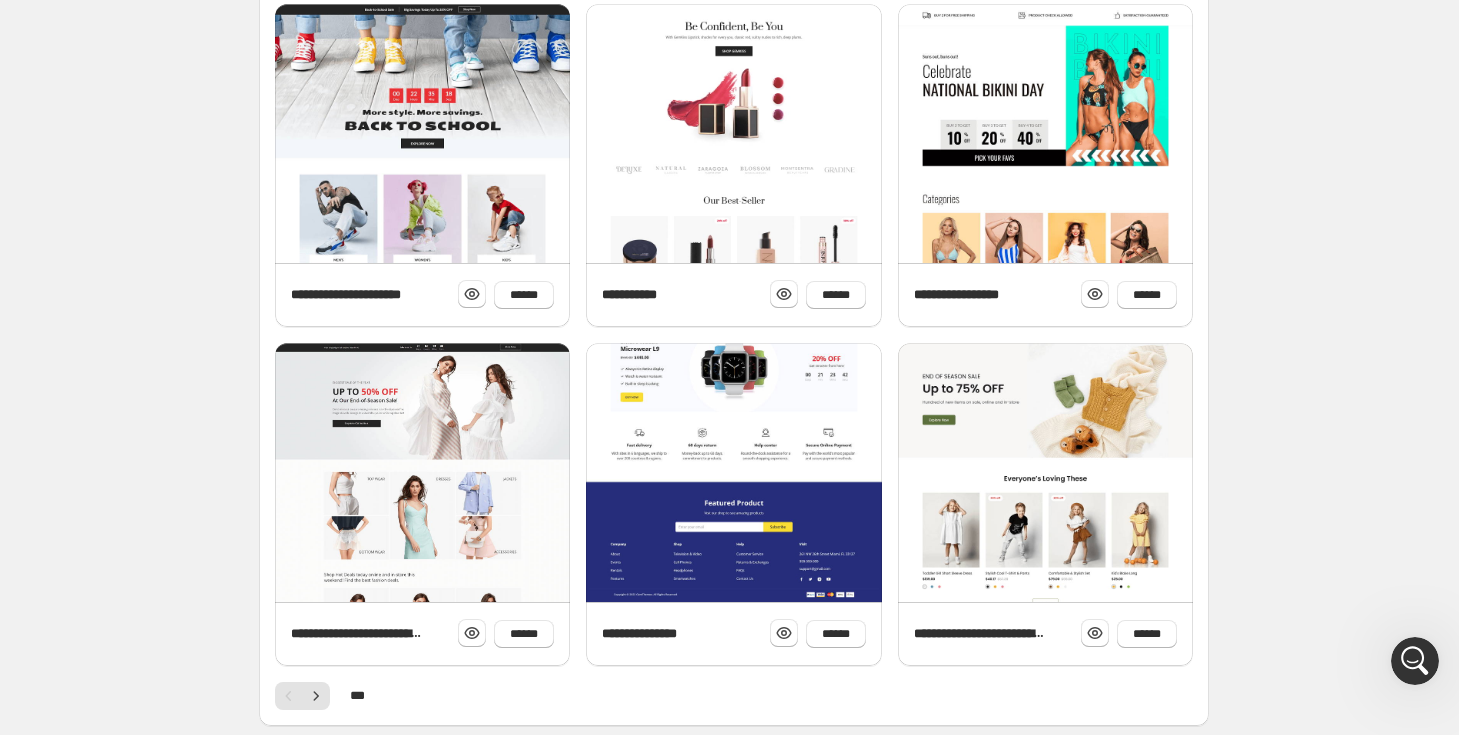 scroll, scrollTop: 705, scrollLeft: 0, axis: vertical 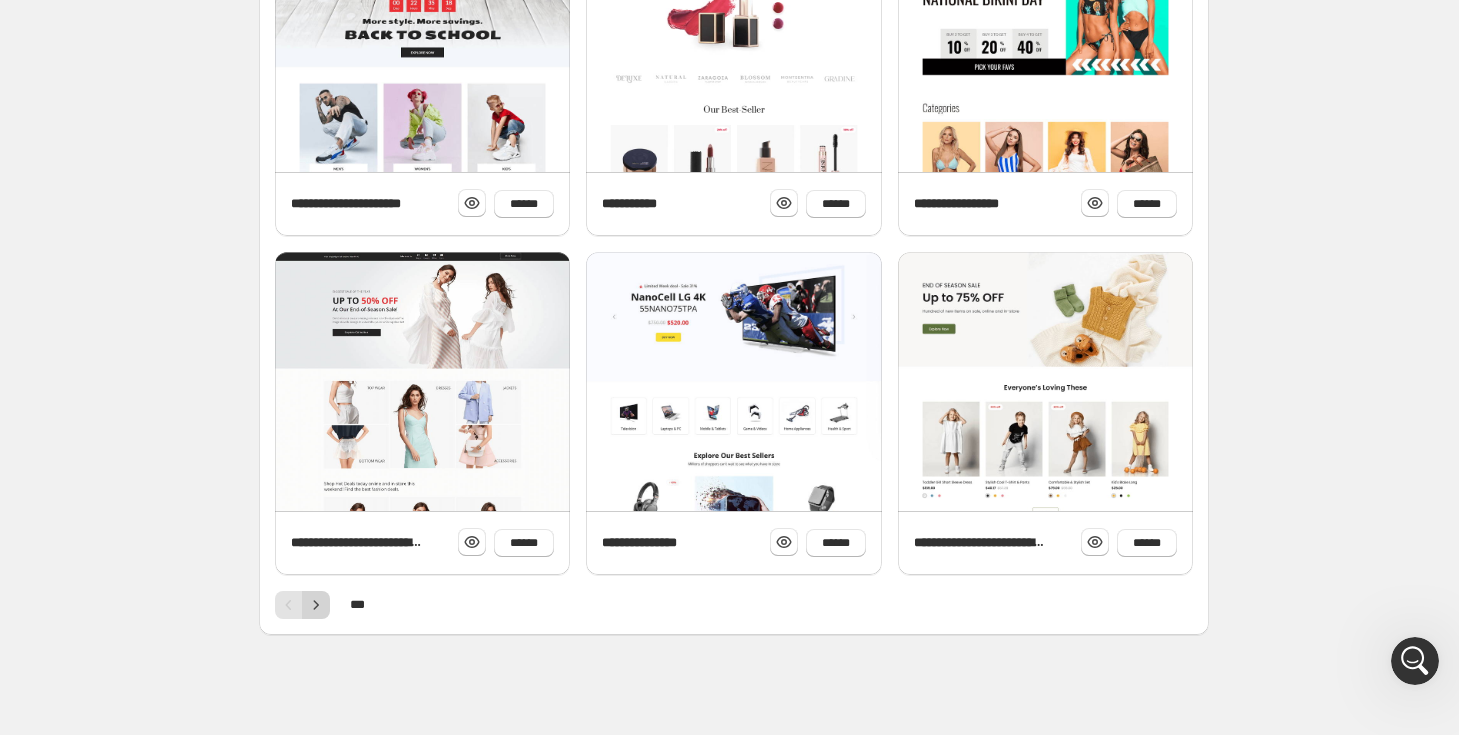 click 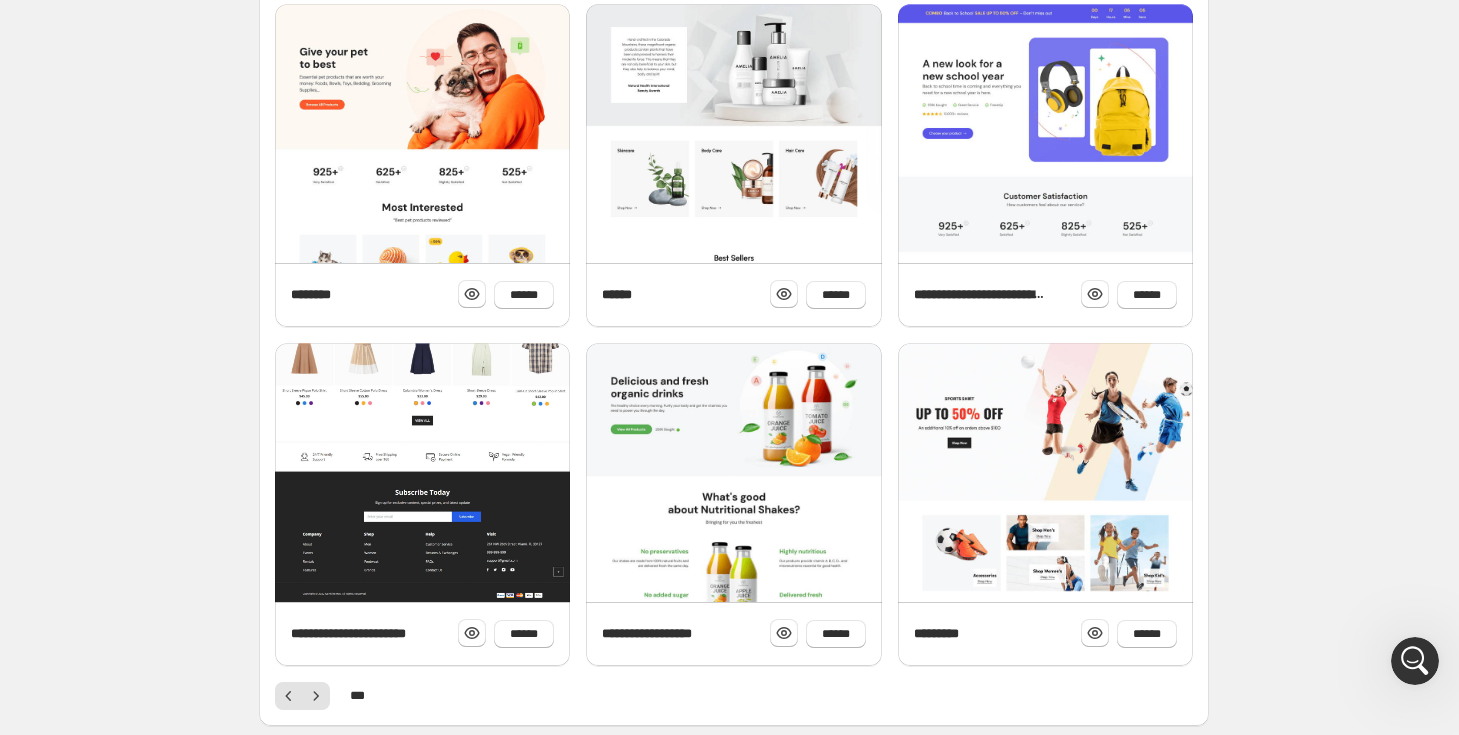 scroll, scrollTop: 705, scrollLeft: 0, axis: vertical 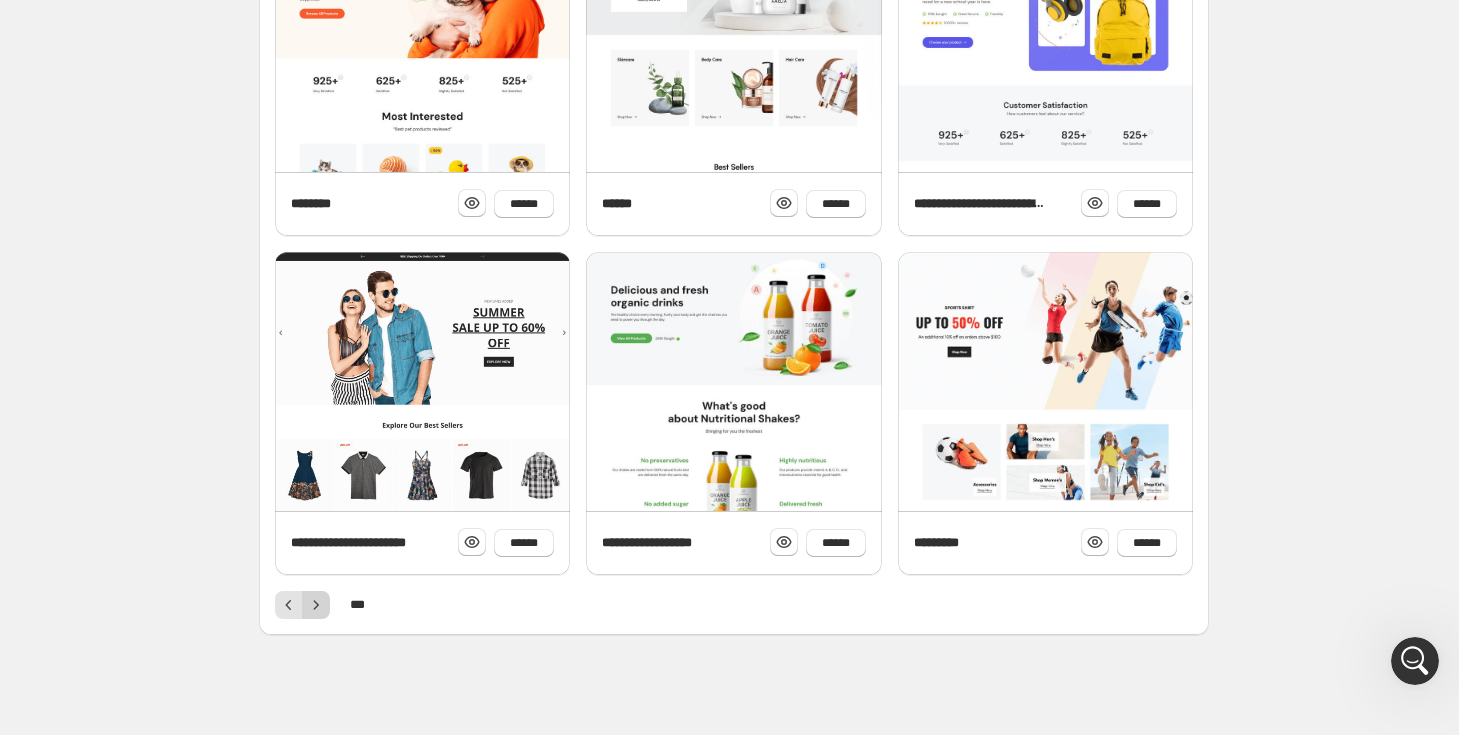 click 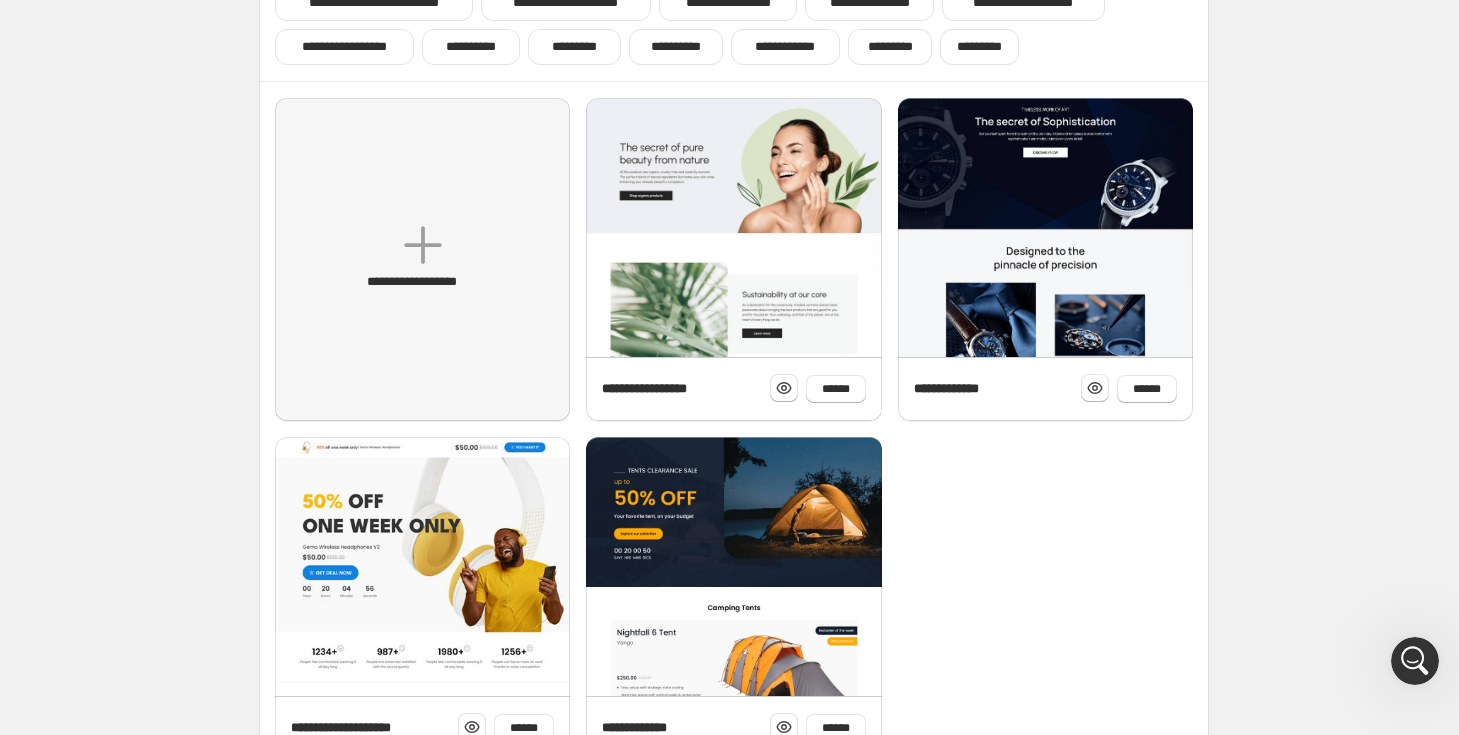 scroll, scrollTop: 366, scrollLeft: 0, axis: vertical 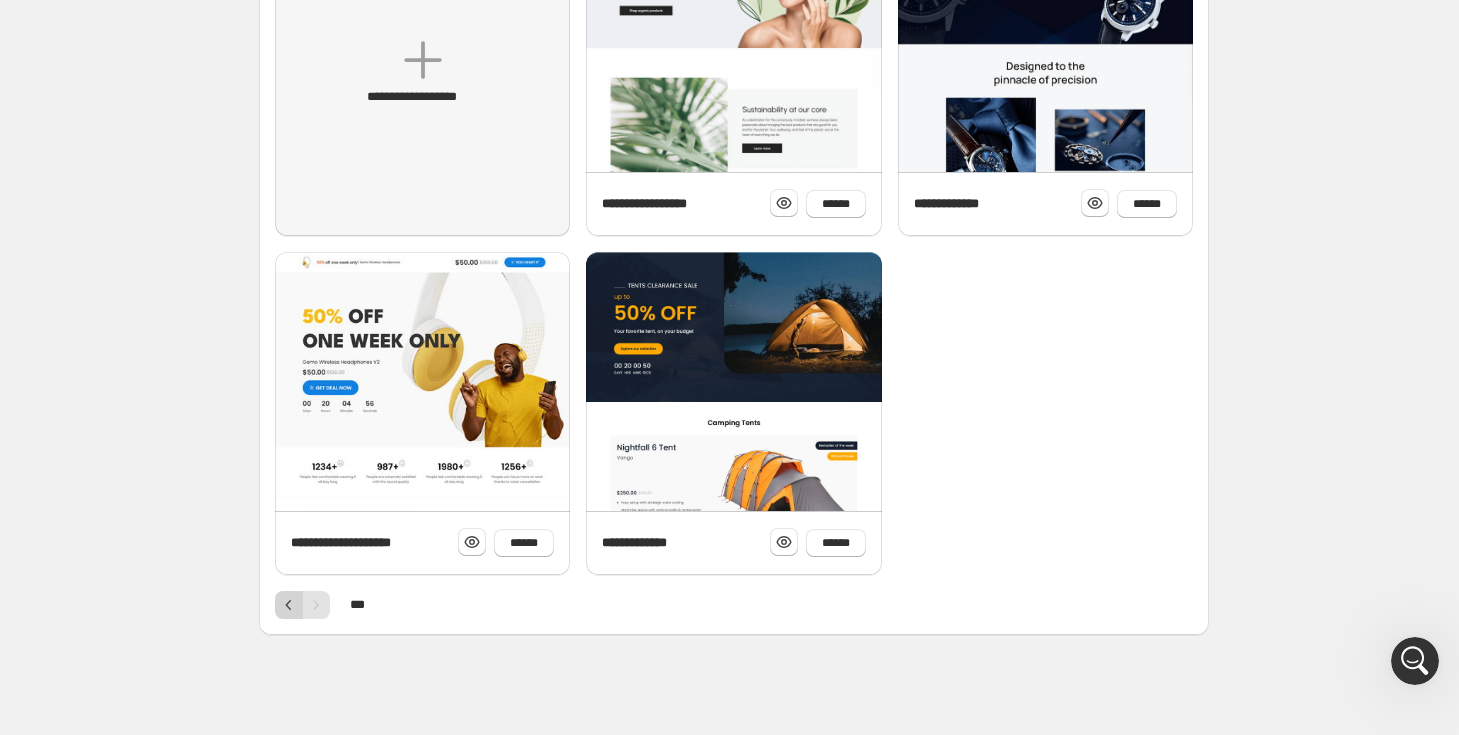 click 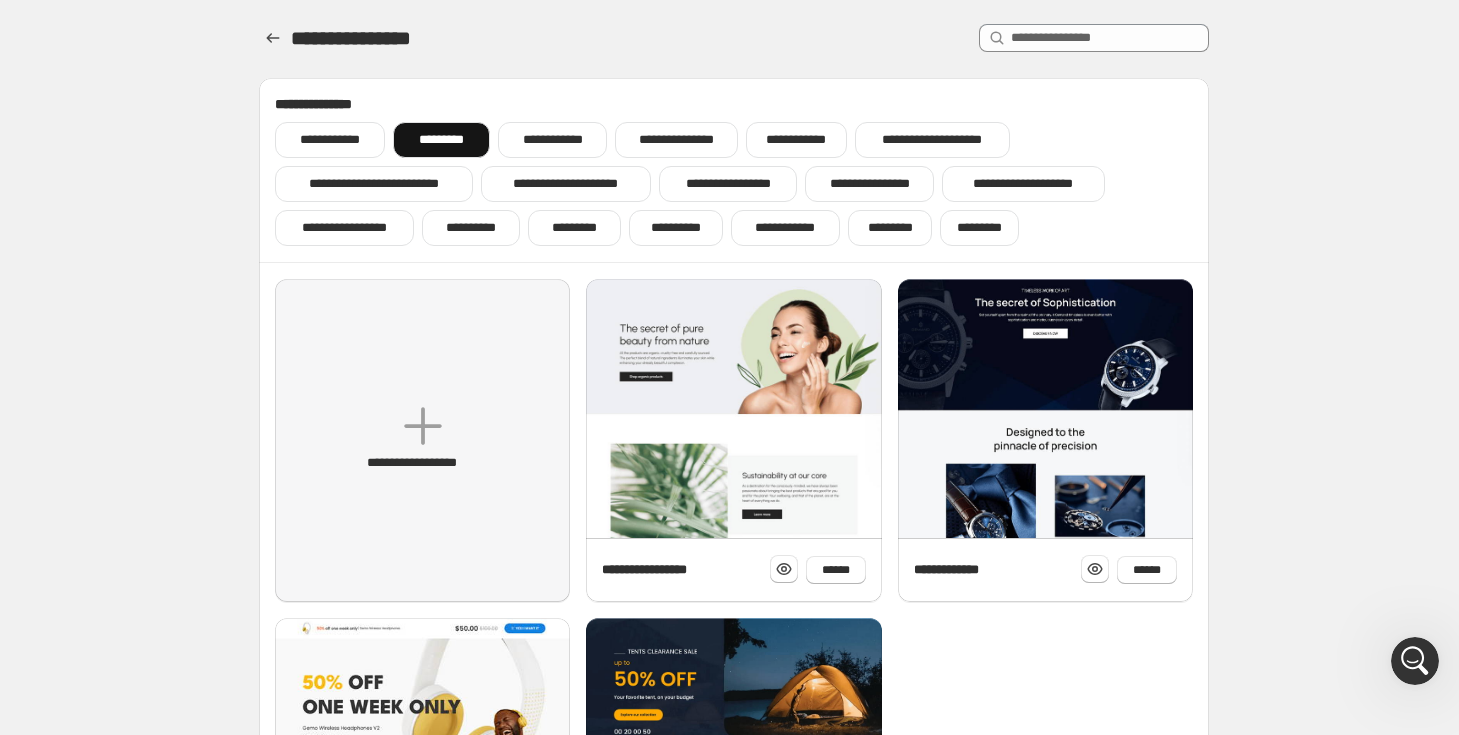 click on "**********" at bounding box center (734, 610) 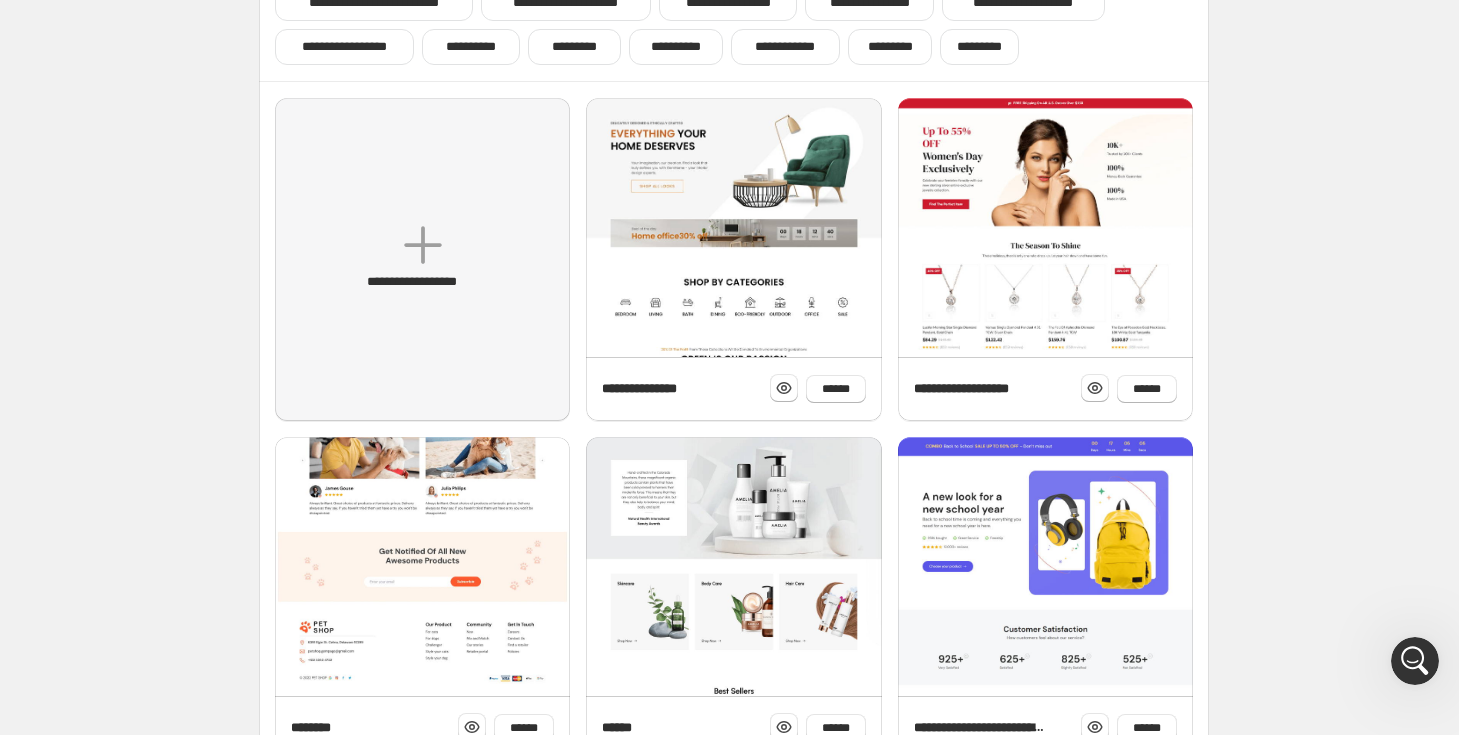 scroll, scrollTop: 636, scrollLeft: 0, axis: vertical 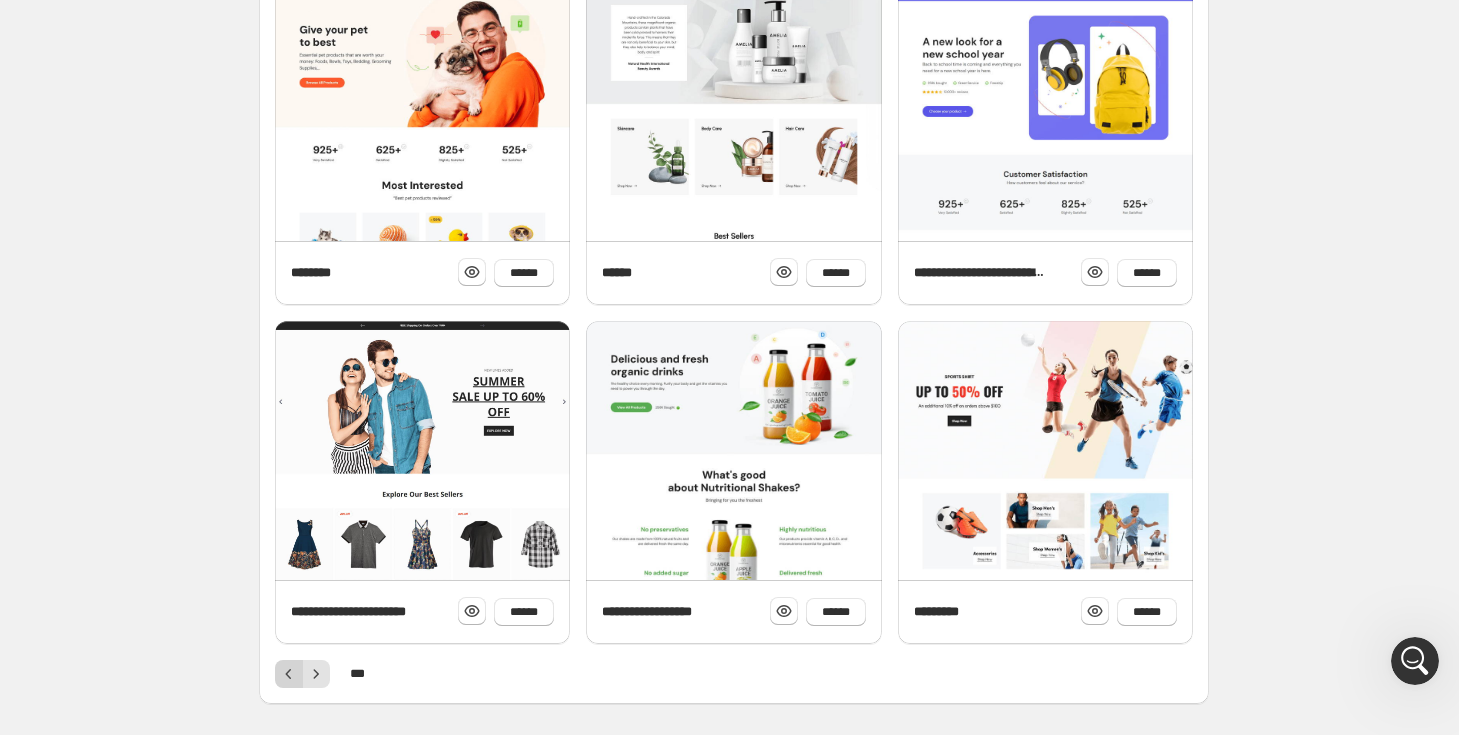 click 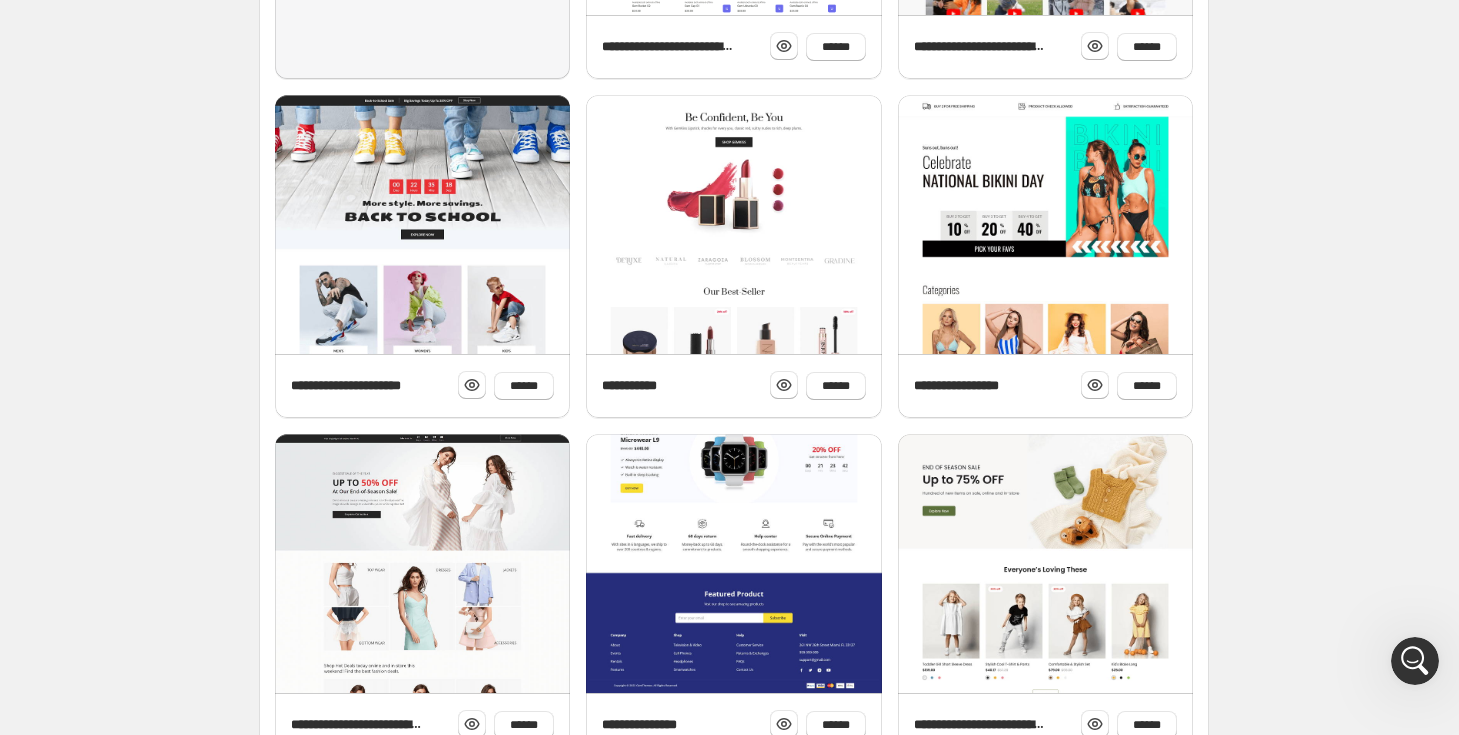 scroll, scrollTop: 705, scrollLeft: 0, axis: vertical 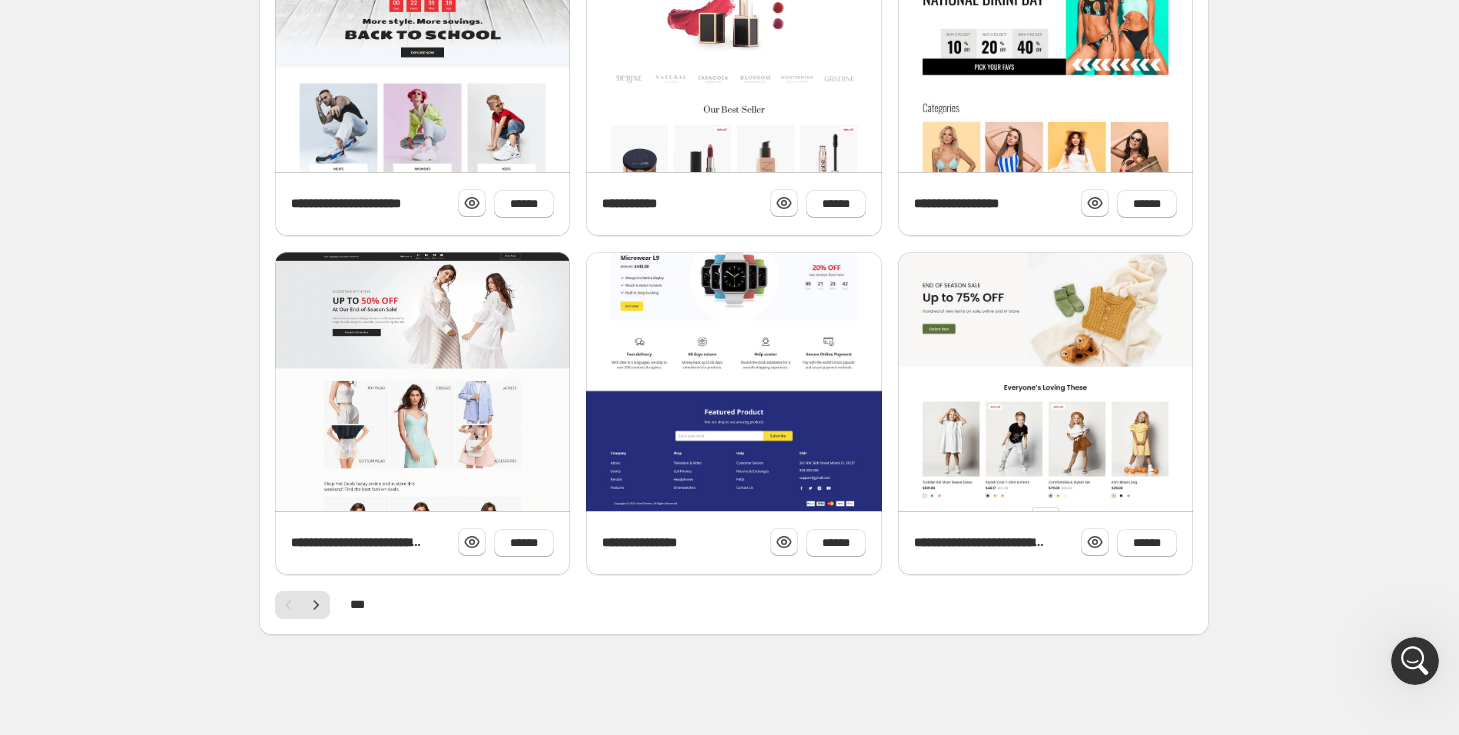 click at bounding box center (733, 68) 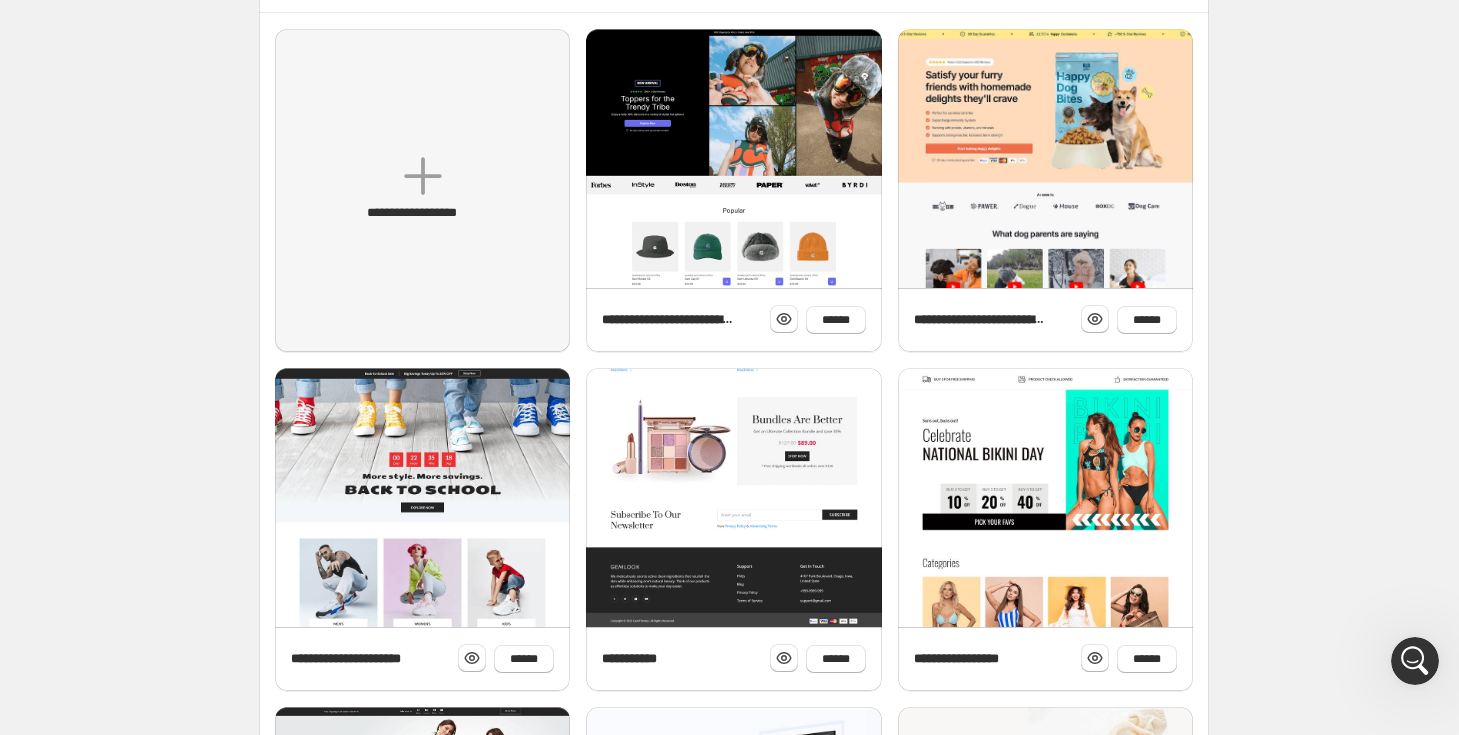 scroll, scrollTop: 160, scrollLeft: 0, axis: vertical 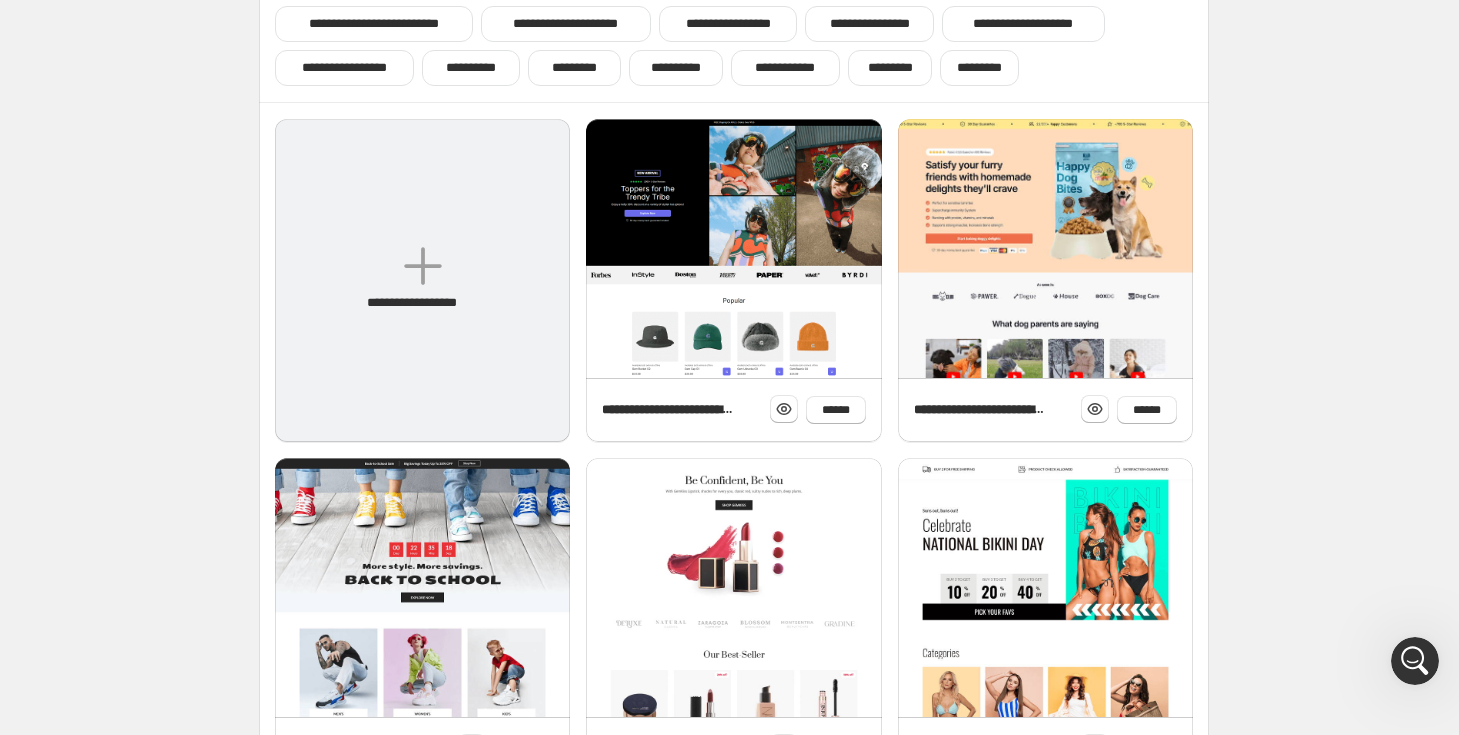 click on "**********" at bounding box center (422, 280) 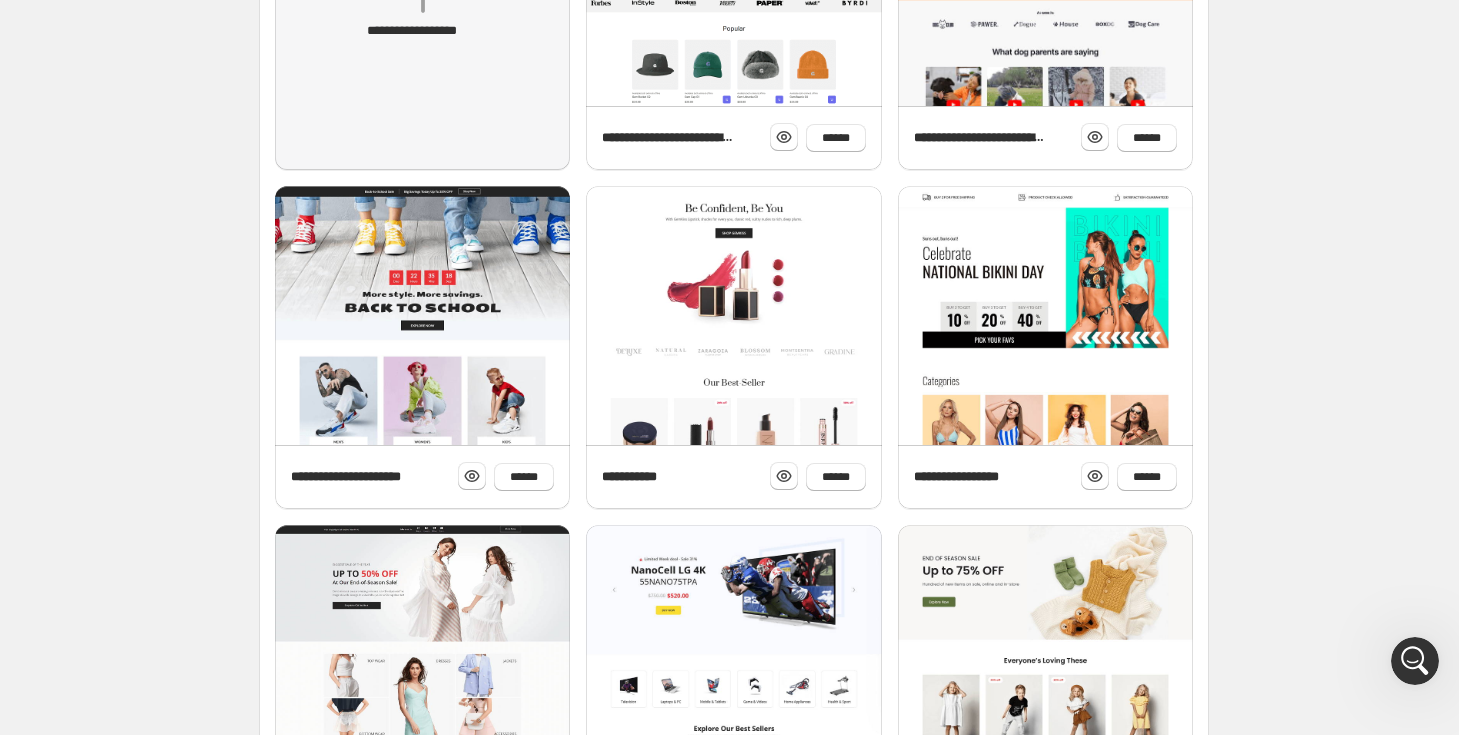 scroll, scrollTop: 250, scrollLeft: 0, axis: vertical 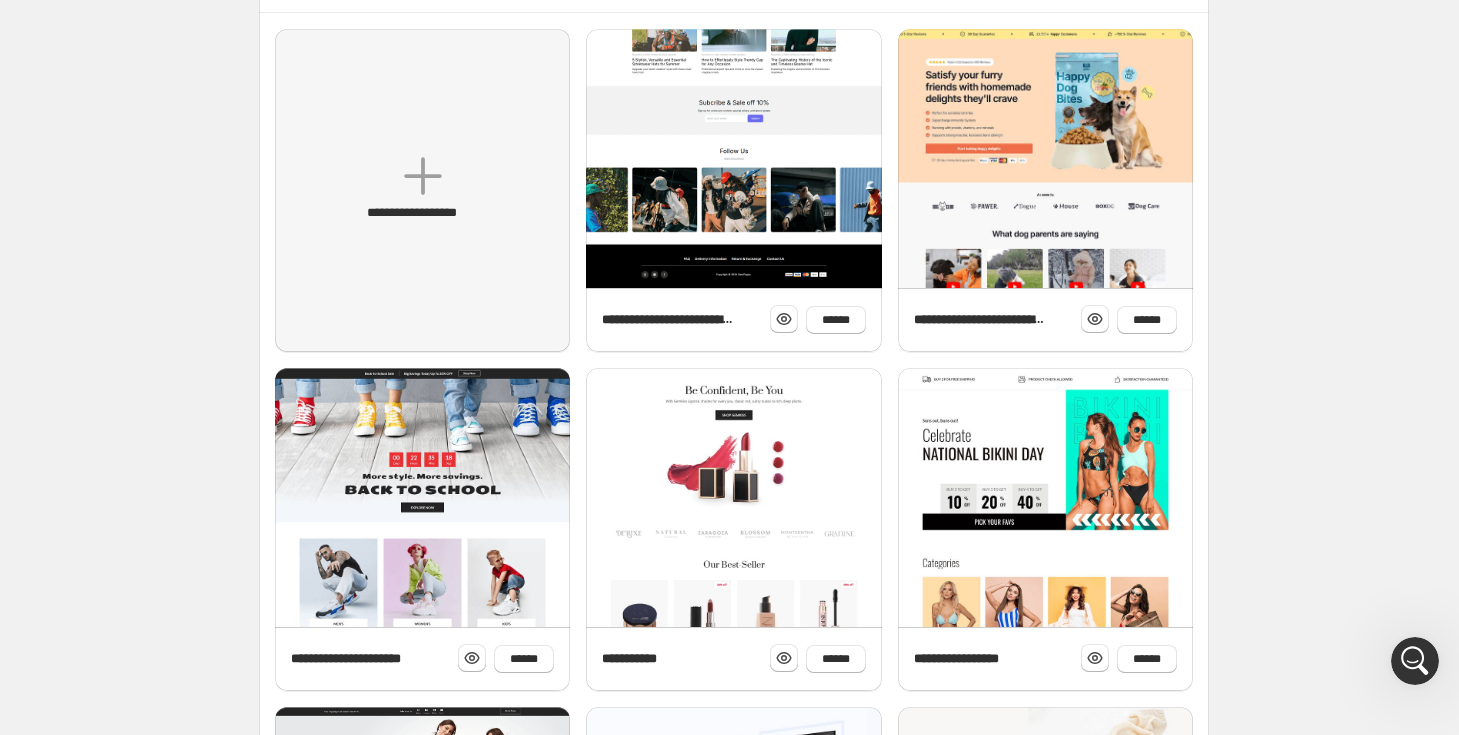 click at bounding box center [733, -271] 